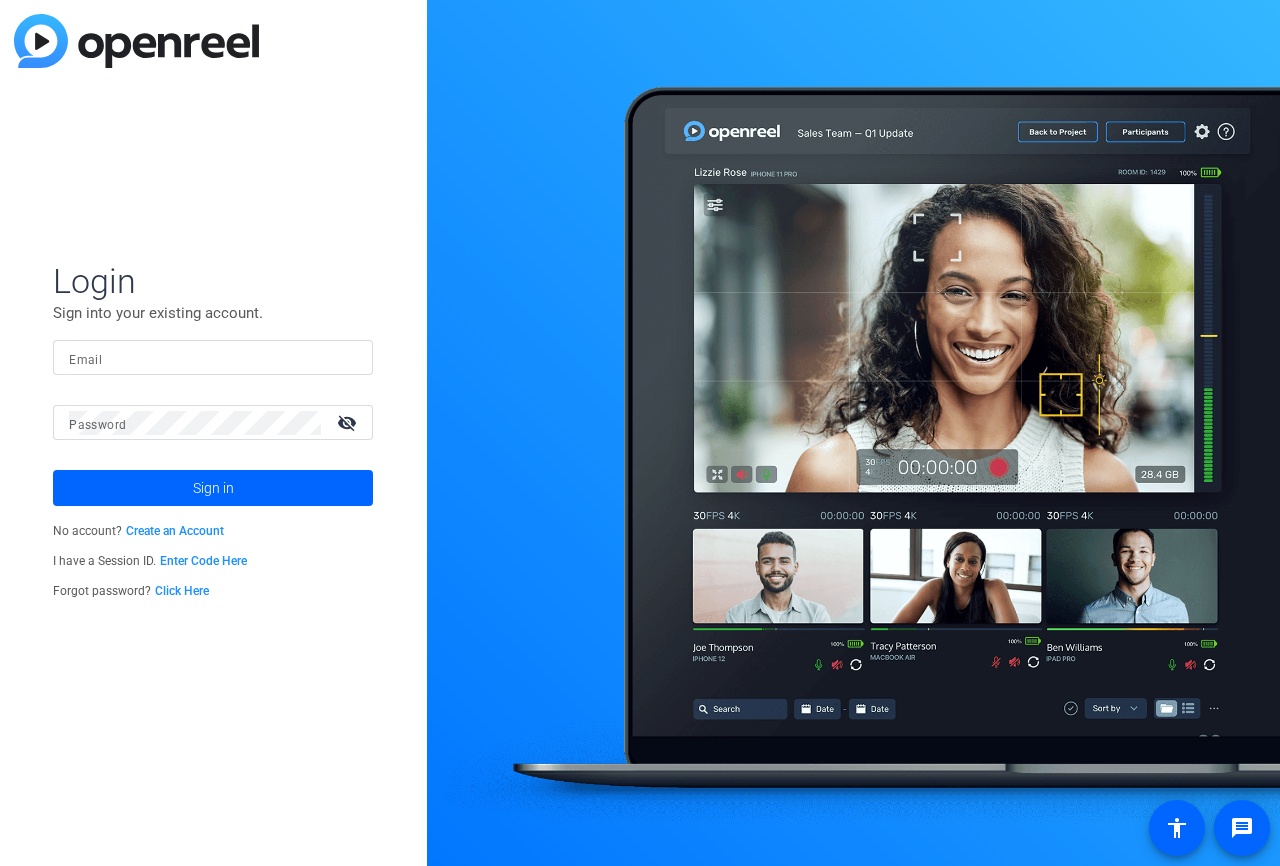 scroll, scrollTop: 0, scrollLeft: 0, axis: both 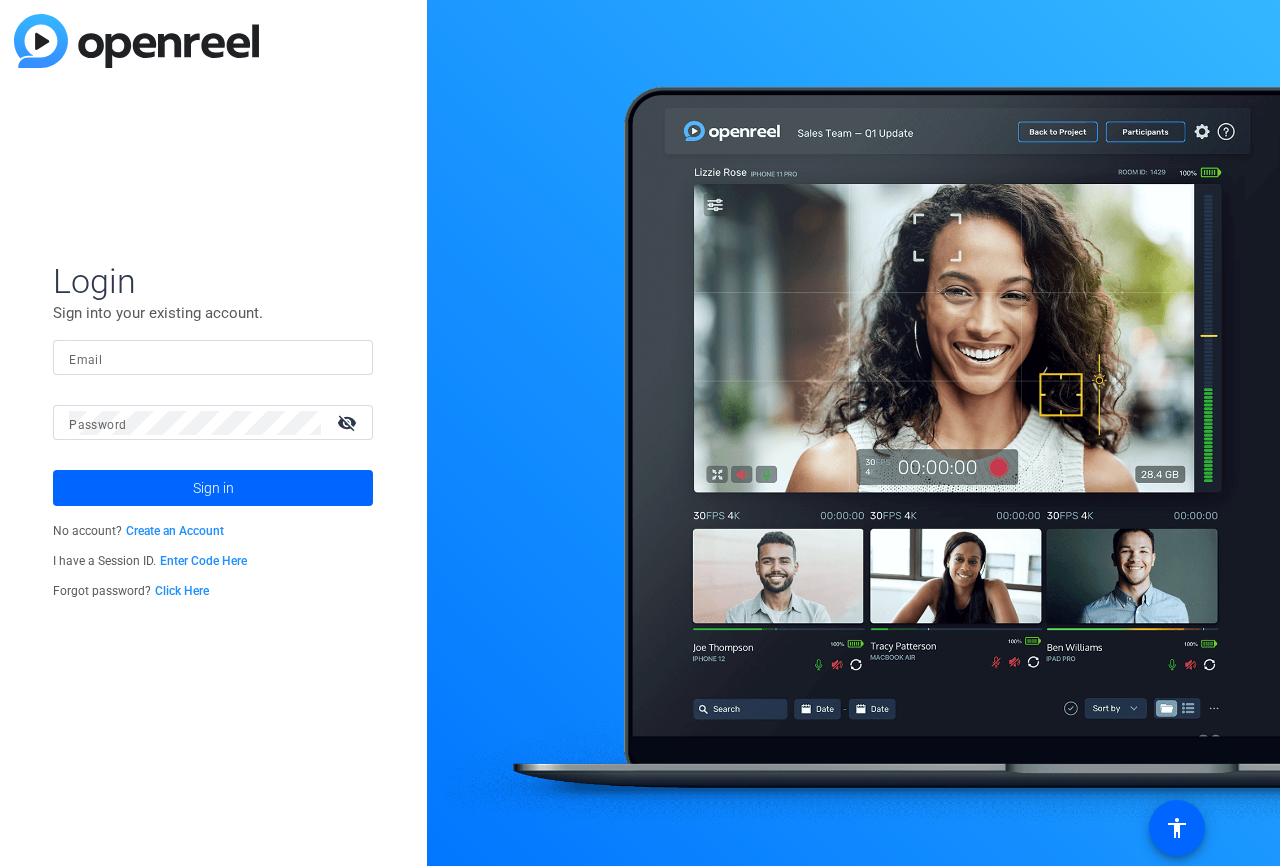 click on "Create an Account" 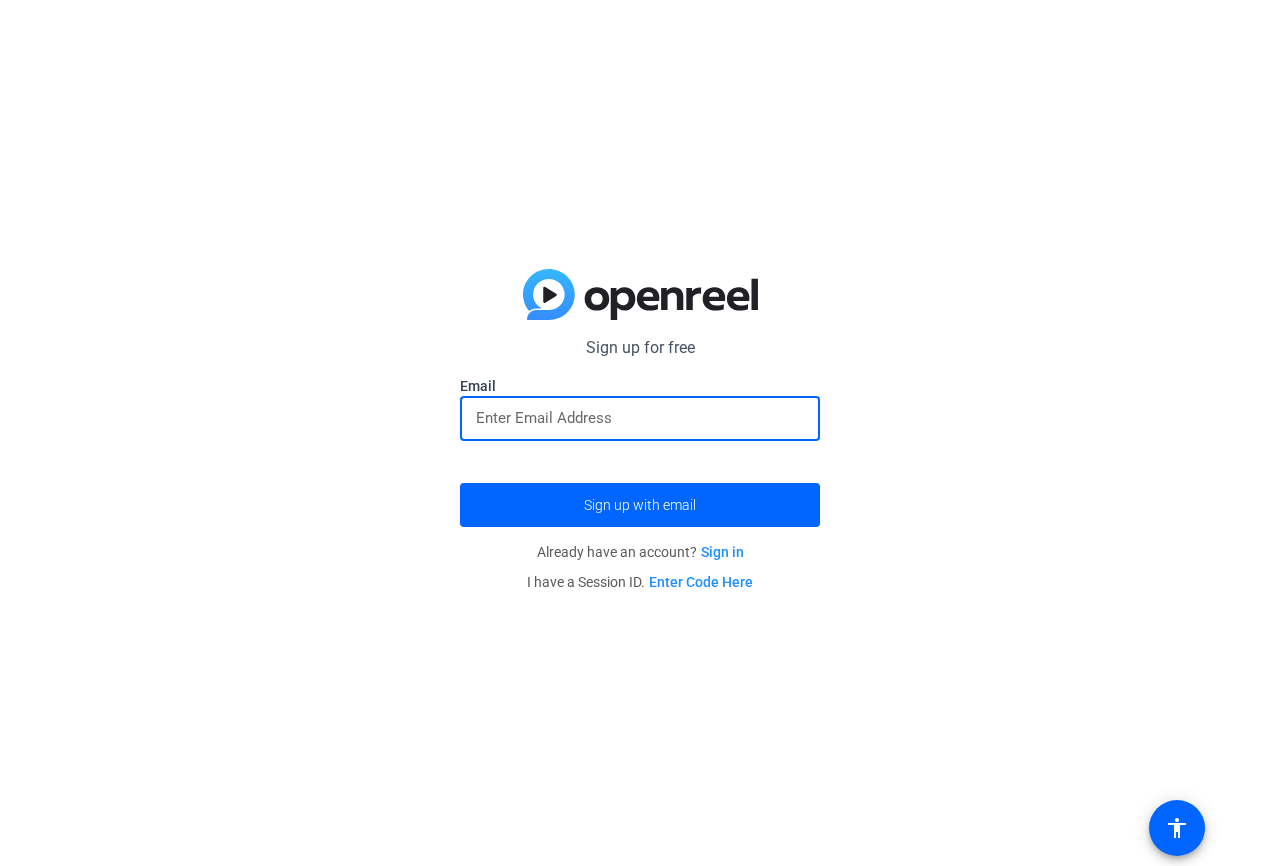 click at bounding box center (640, 418) 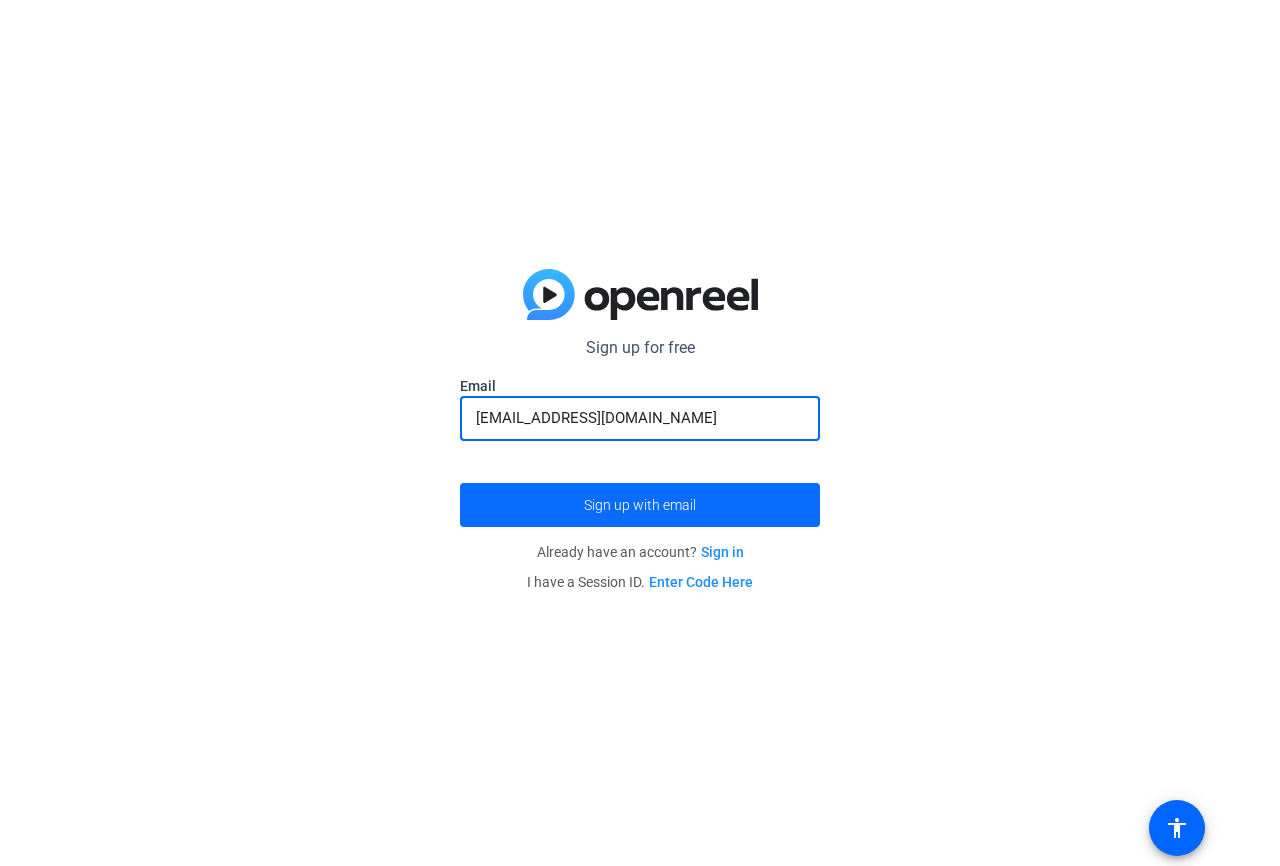 type on "[EMAIL_ADDRESS][DOMAIN_NAME]" 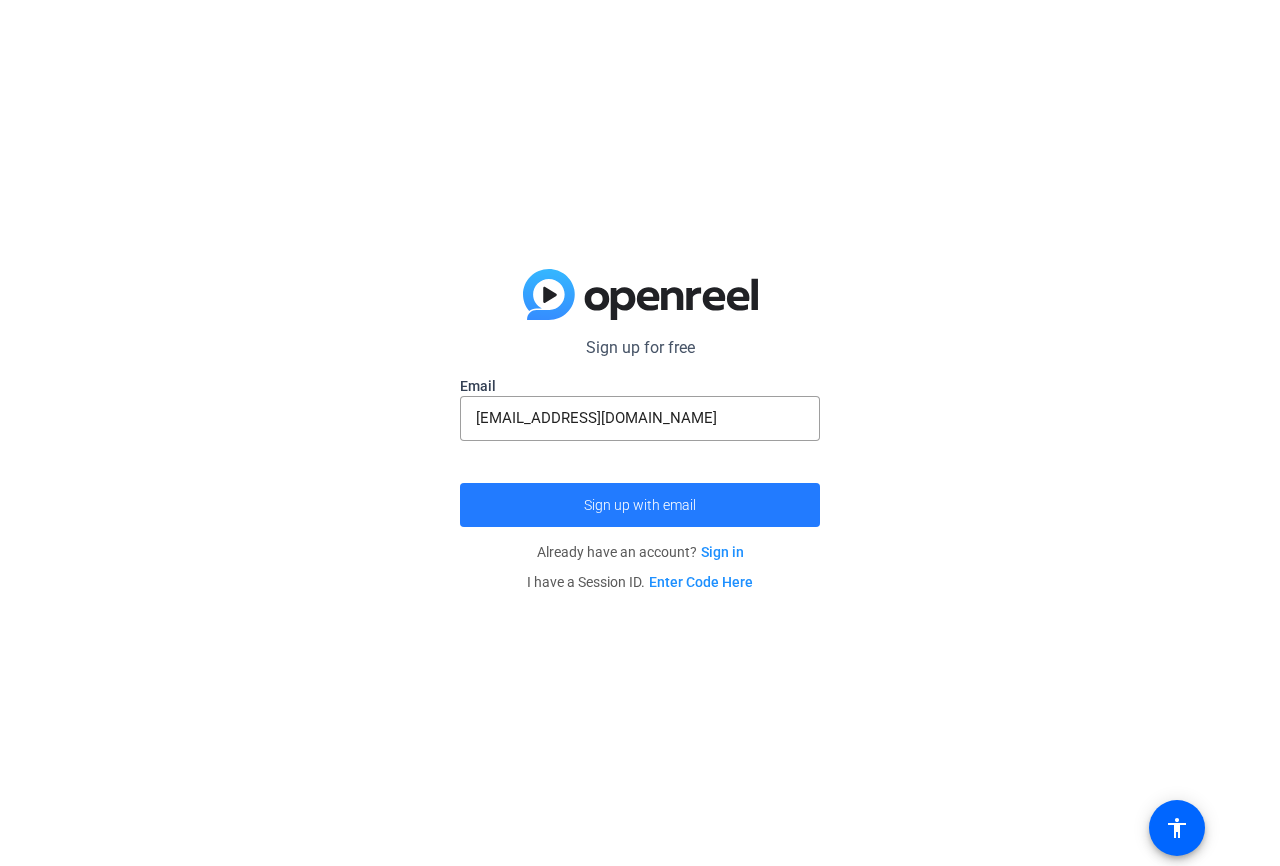 click on "Sign up with email" 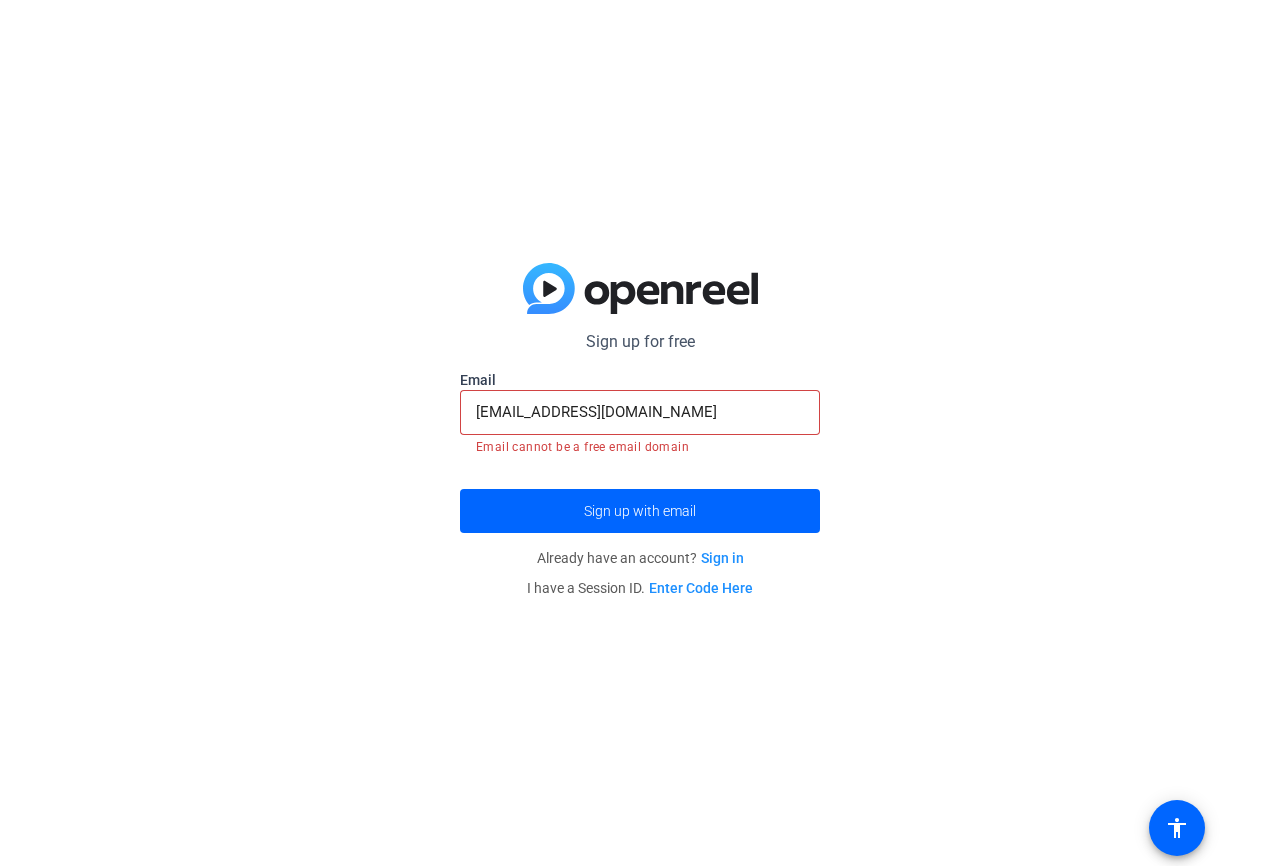 click on "[EMAIL_ADDRESS][DOMAIN_NAME]" 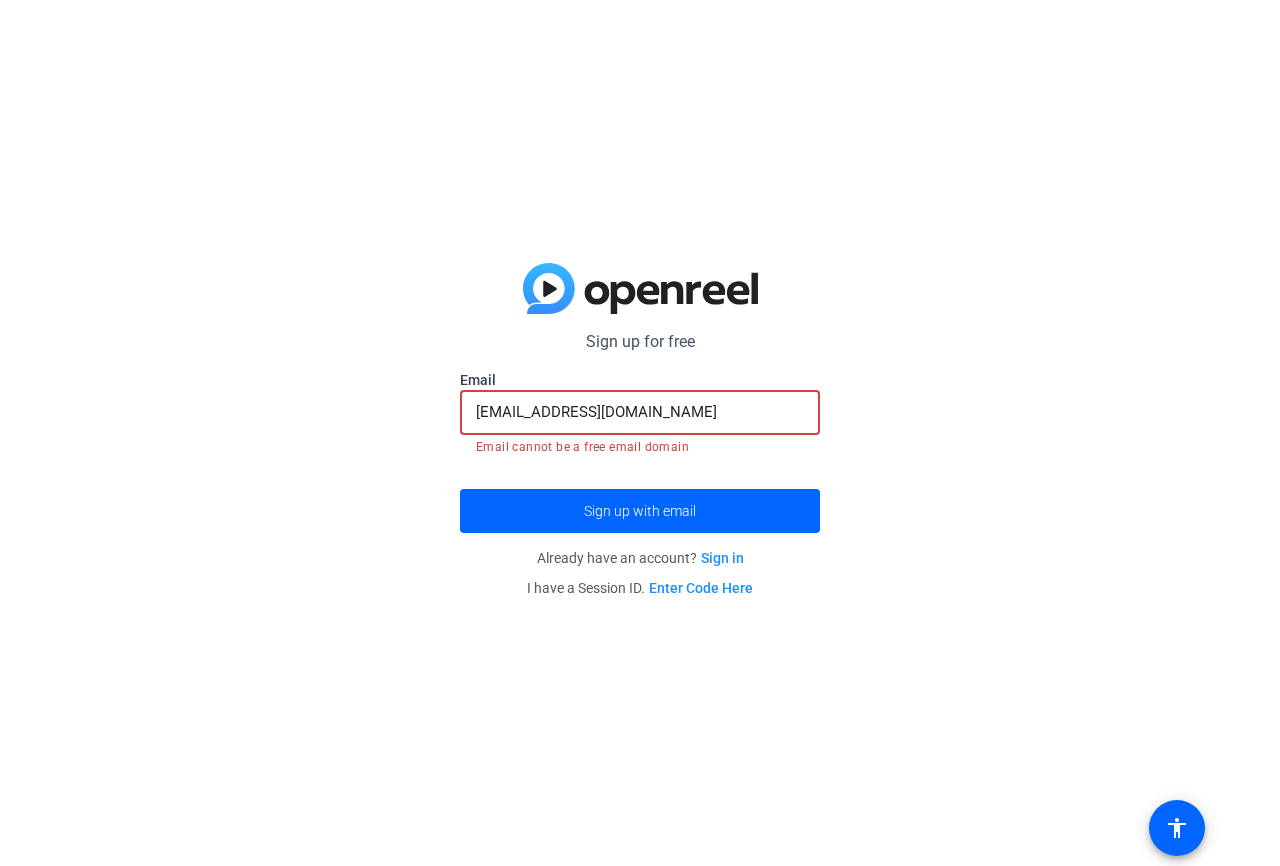 click on "[EMAIL_ADDRESS][DOMAIN_NAME]" at bounding box center [640, 412] 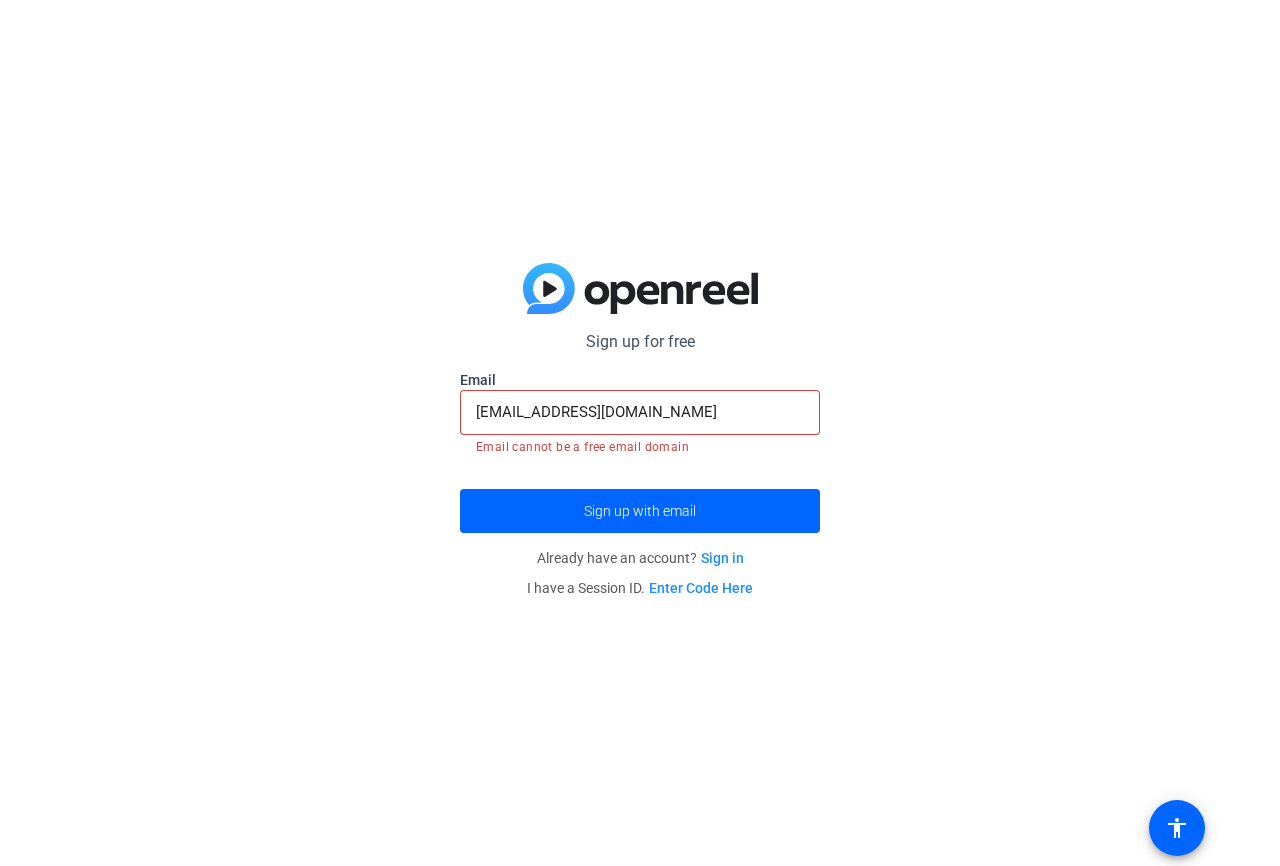 click on "Sign in" 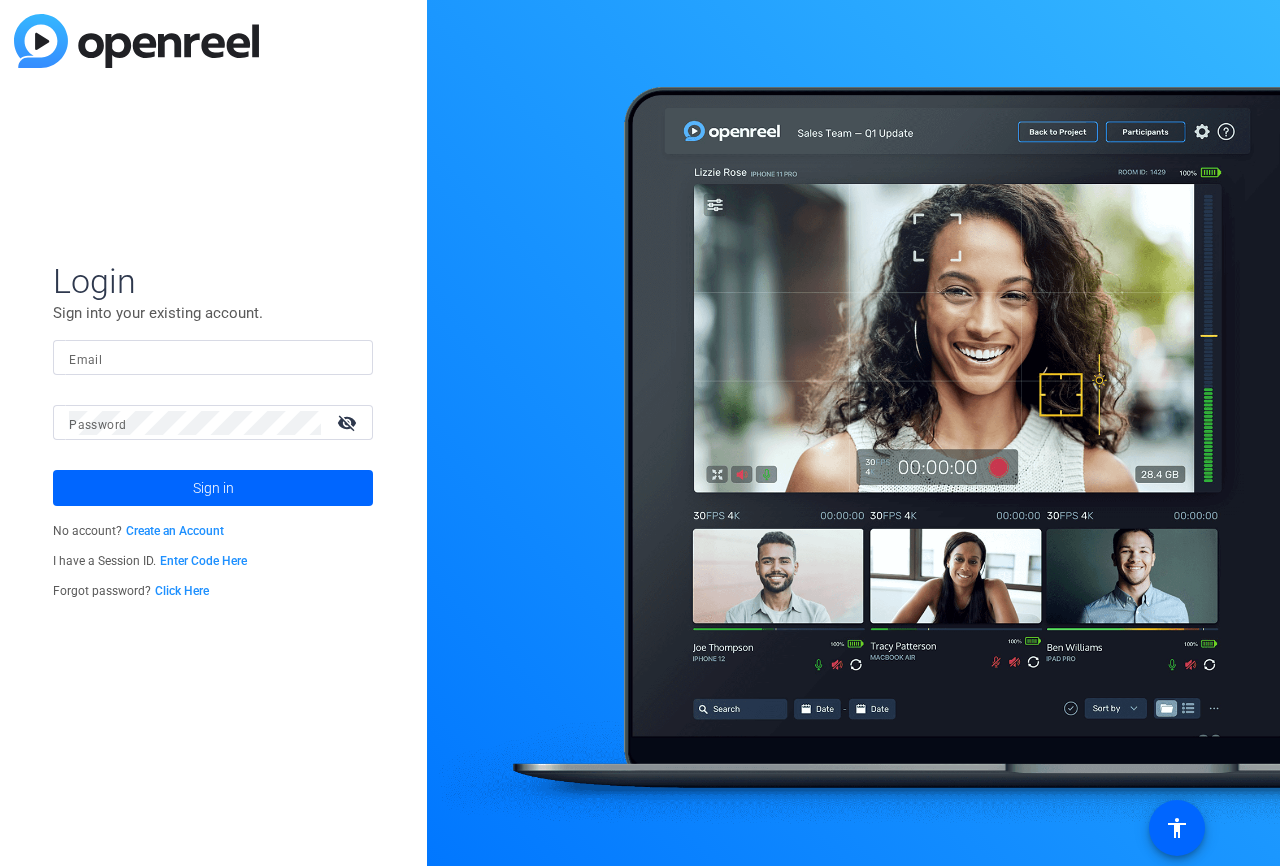 click on "Create an Account" 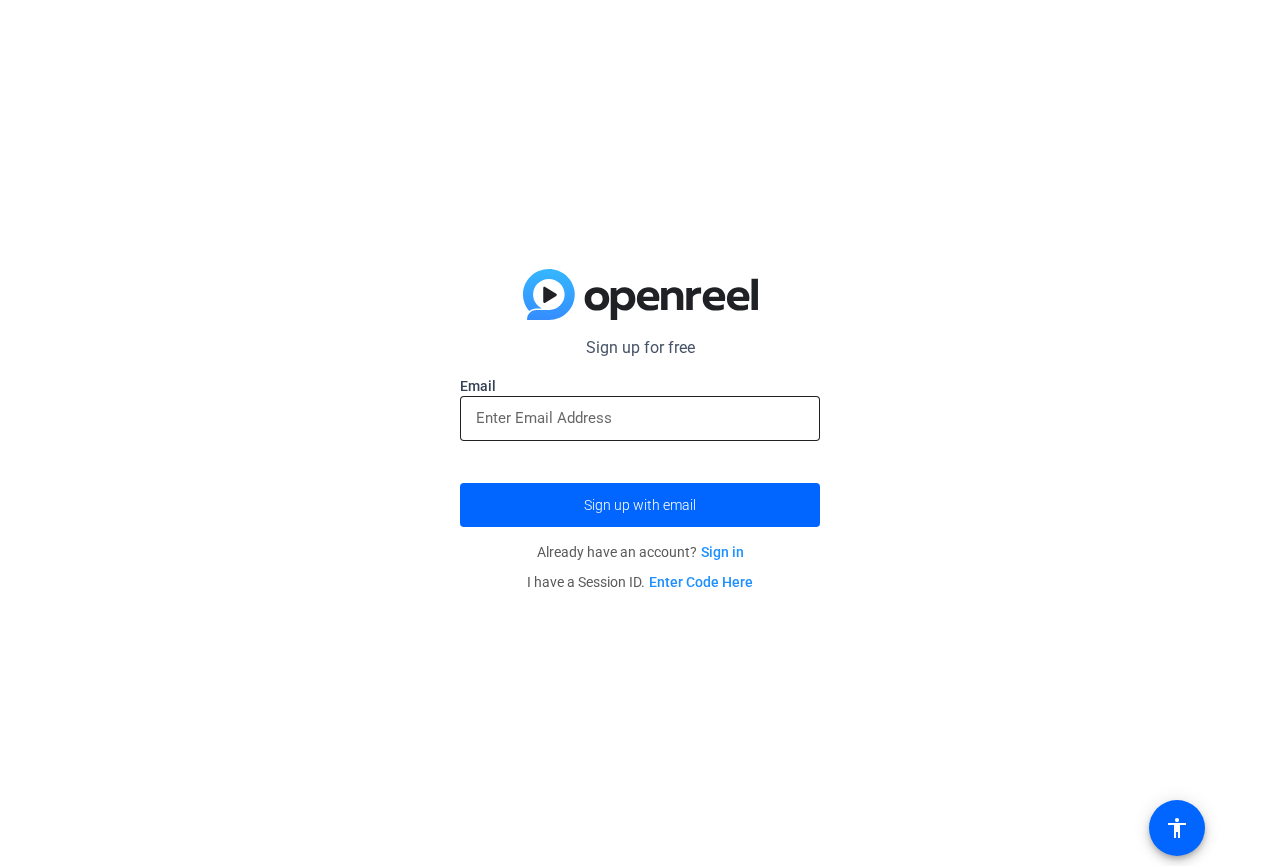 click 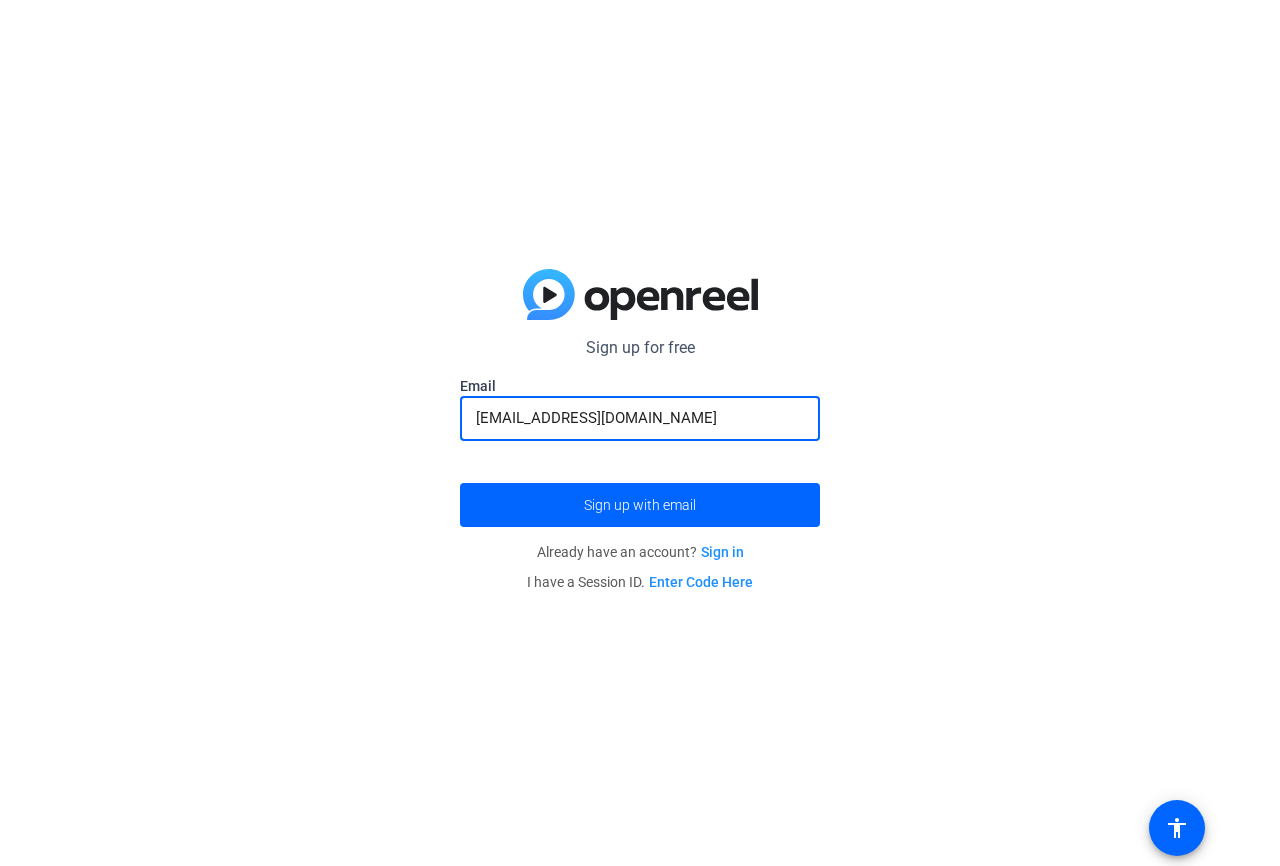 click on "[EMAIL_ADDRESS][DOMAIN_NAME]" at bounding box center [640, 418] 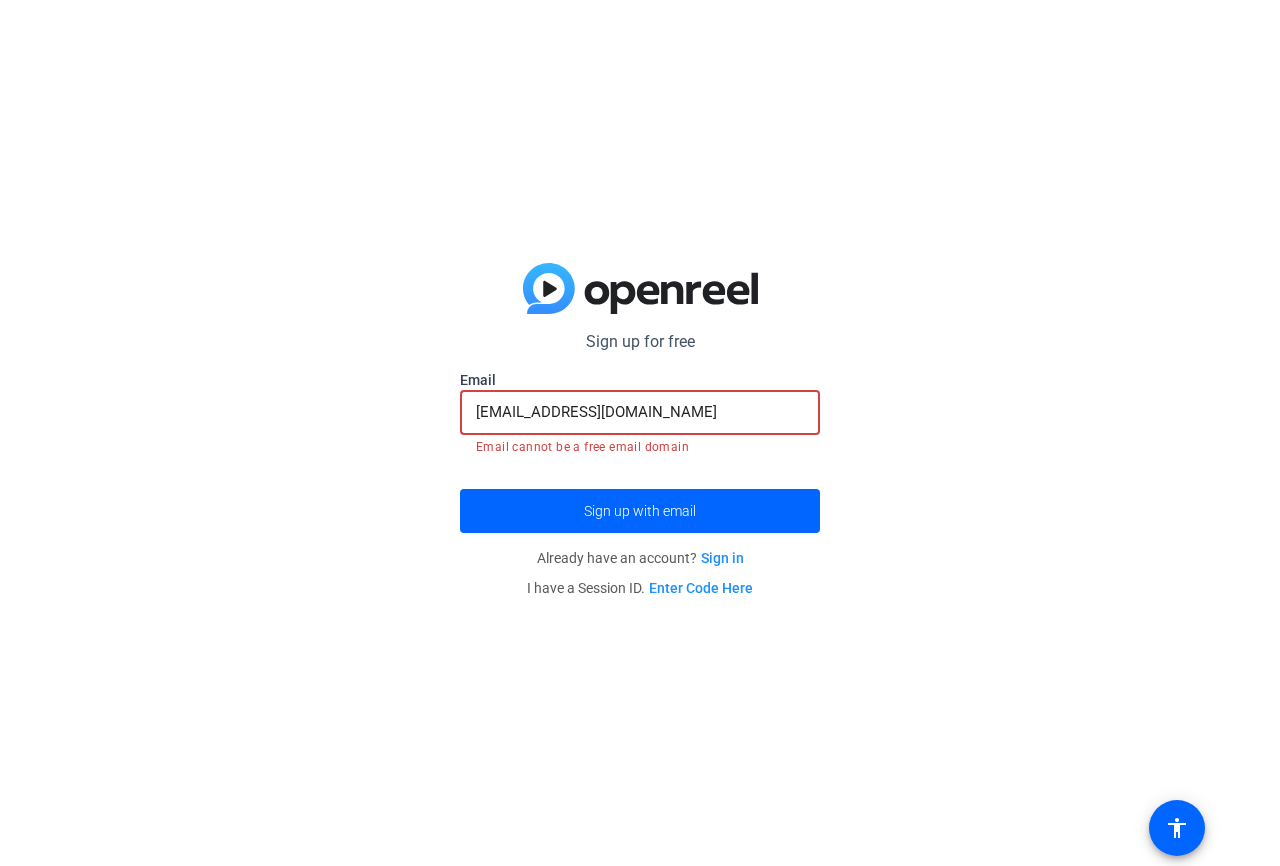 click on "[EMAIL_ADDRESS][DOMAIN_NAME]" 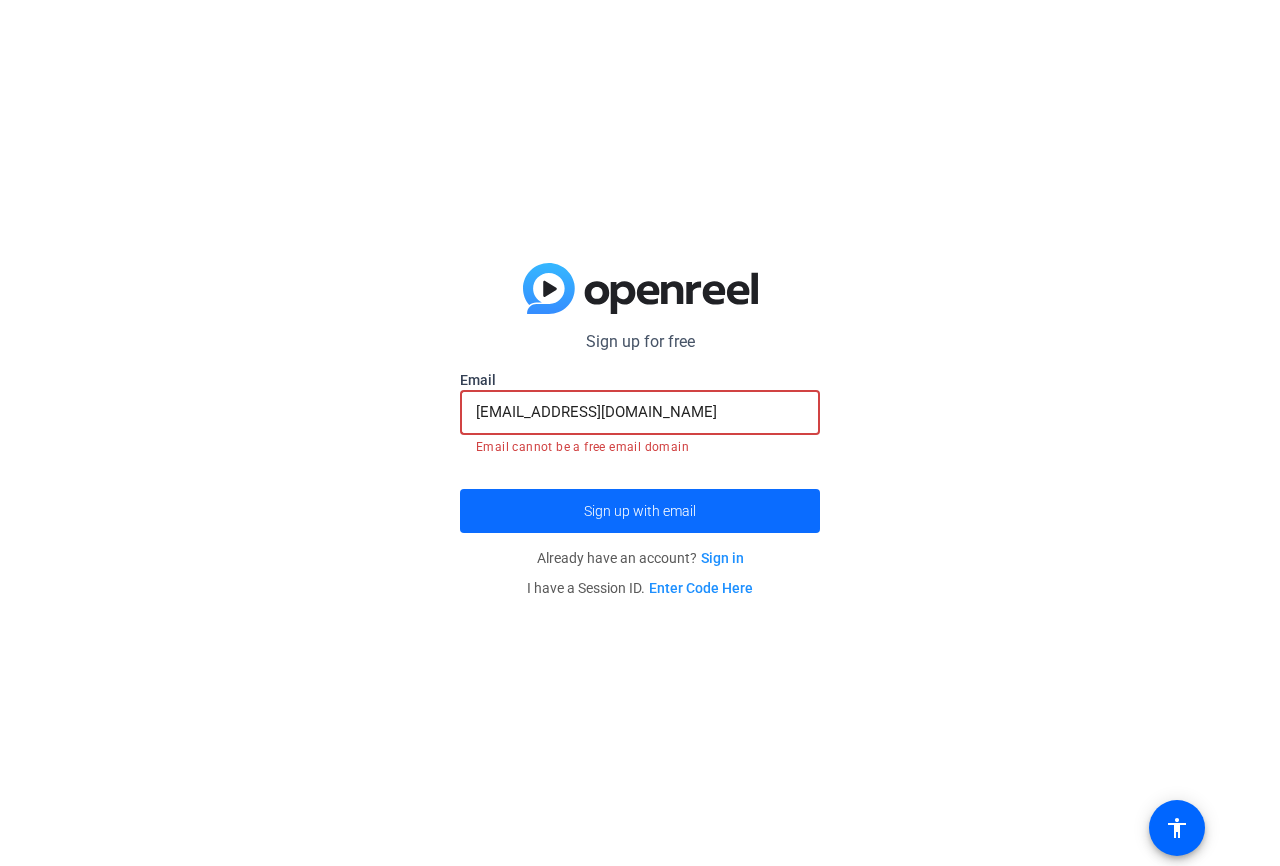 click 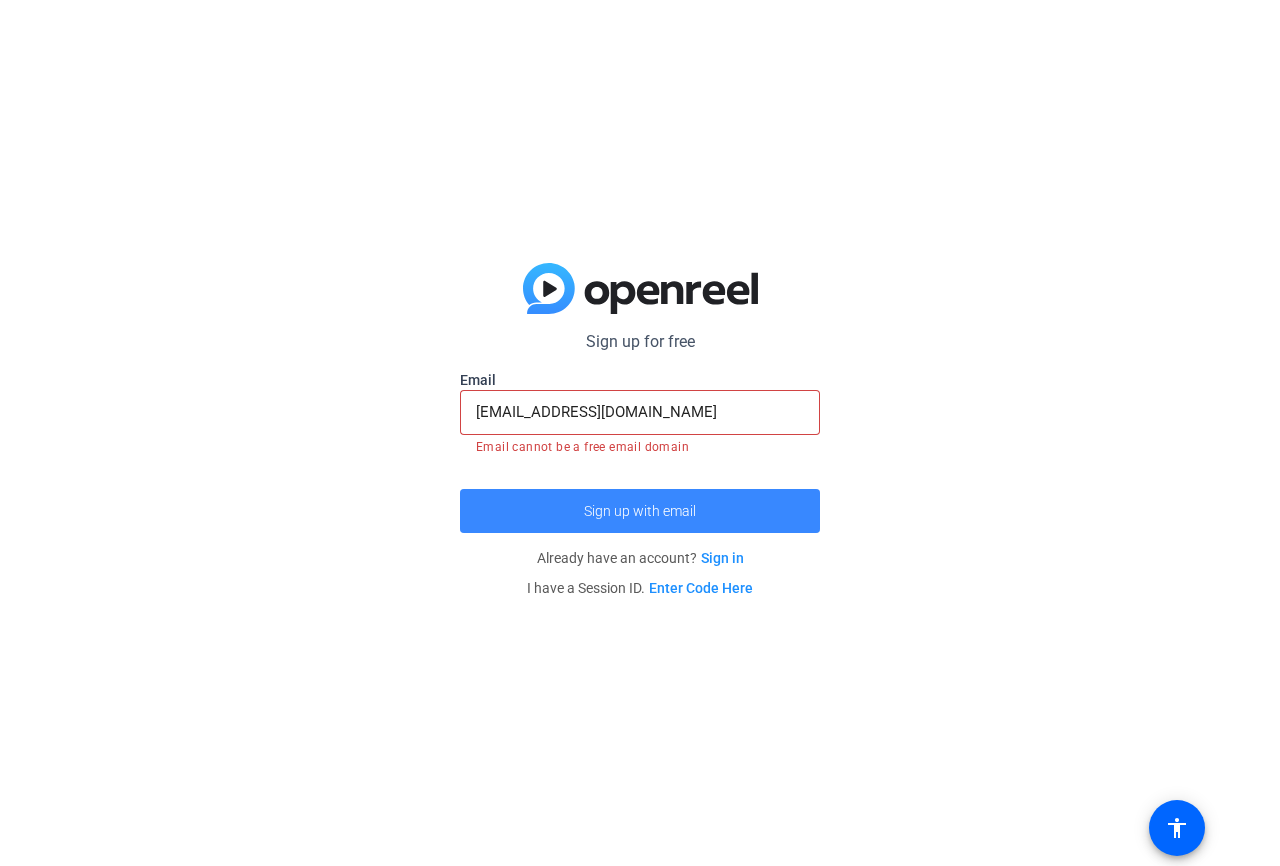 click 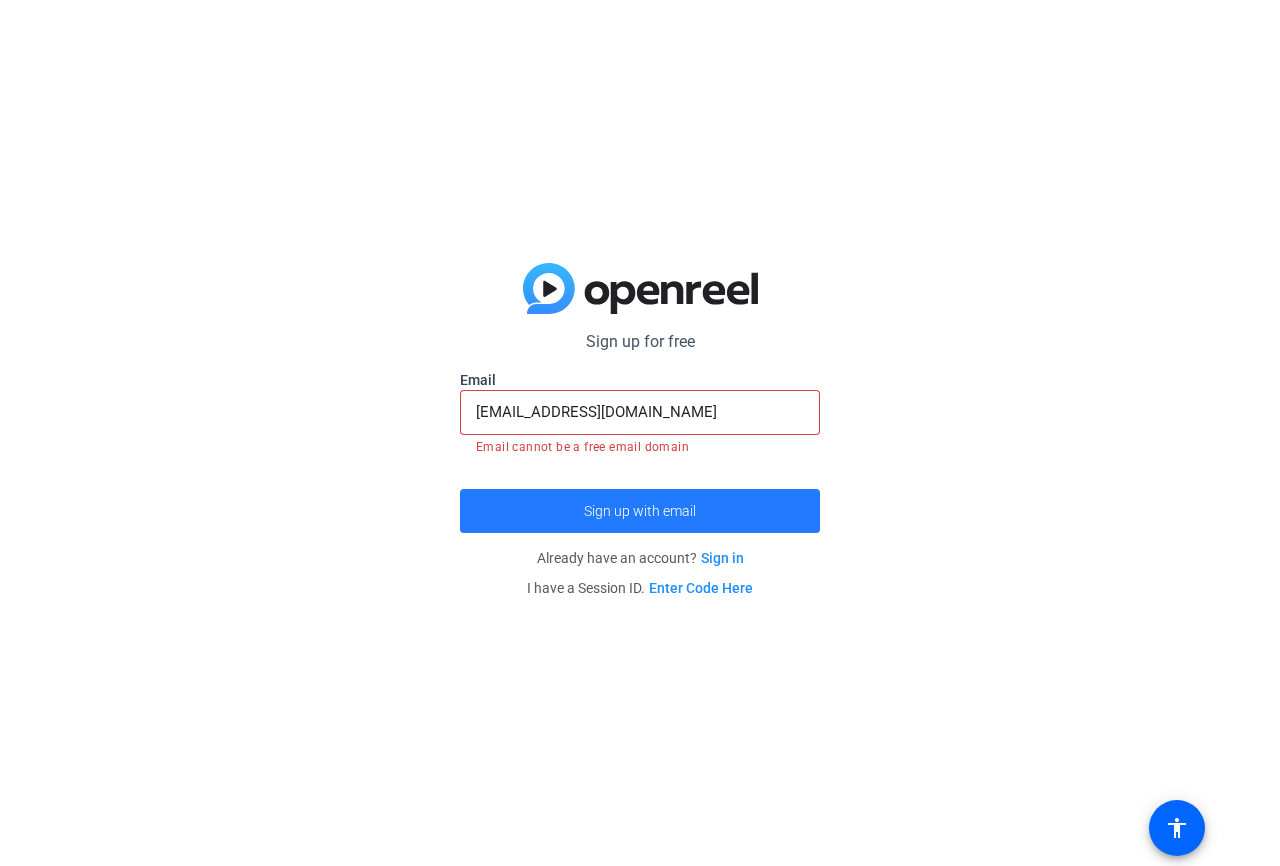 click 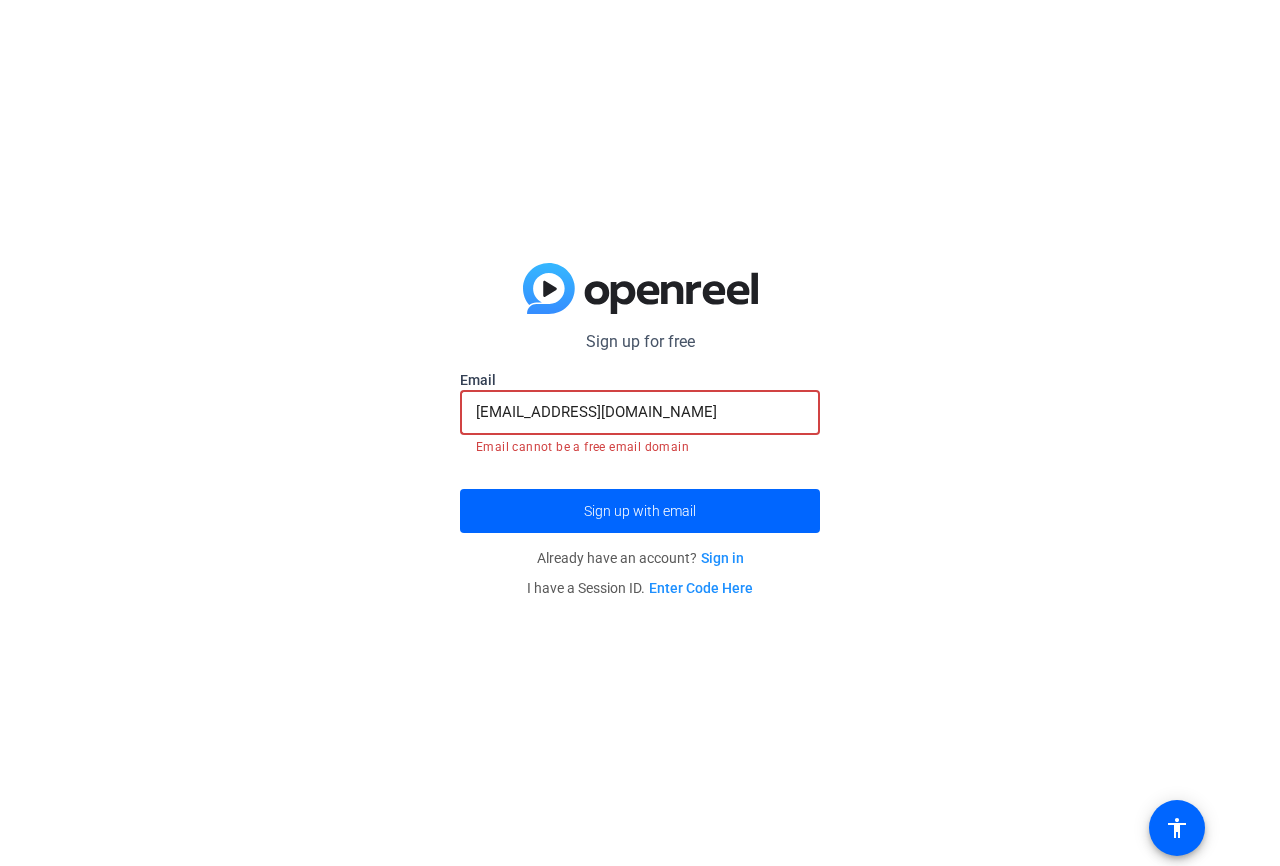 click on "[EMAIL_ADDRESS][DOMAIN_NAME]" at bounding box center [640, 412] 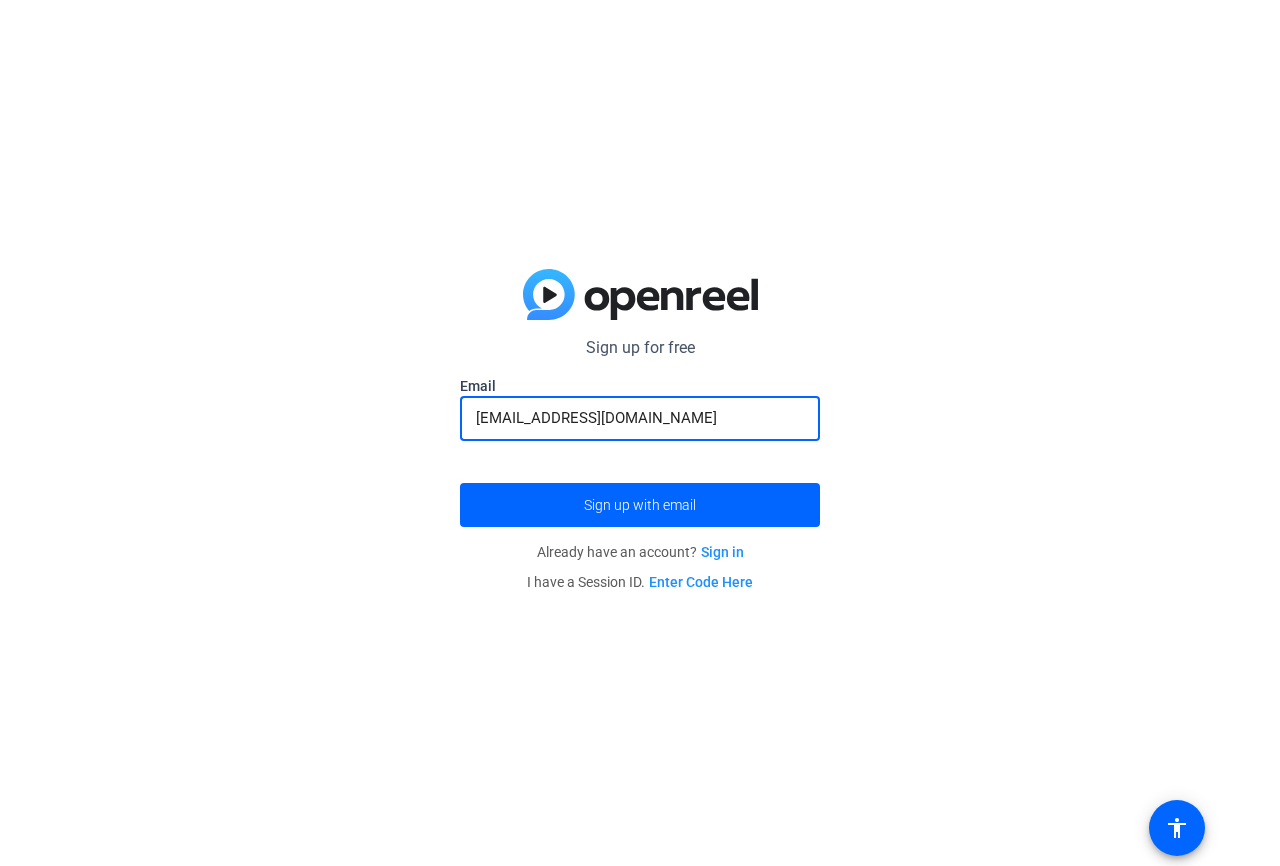 type on "[EMAIL_ADDRESS][DOMAIN_NAME]" 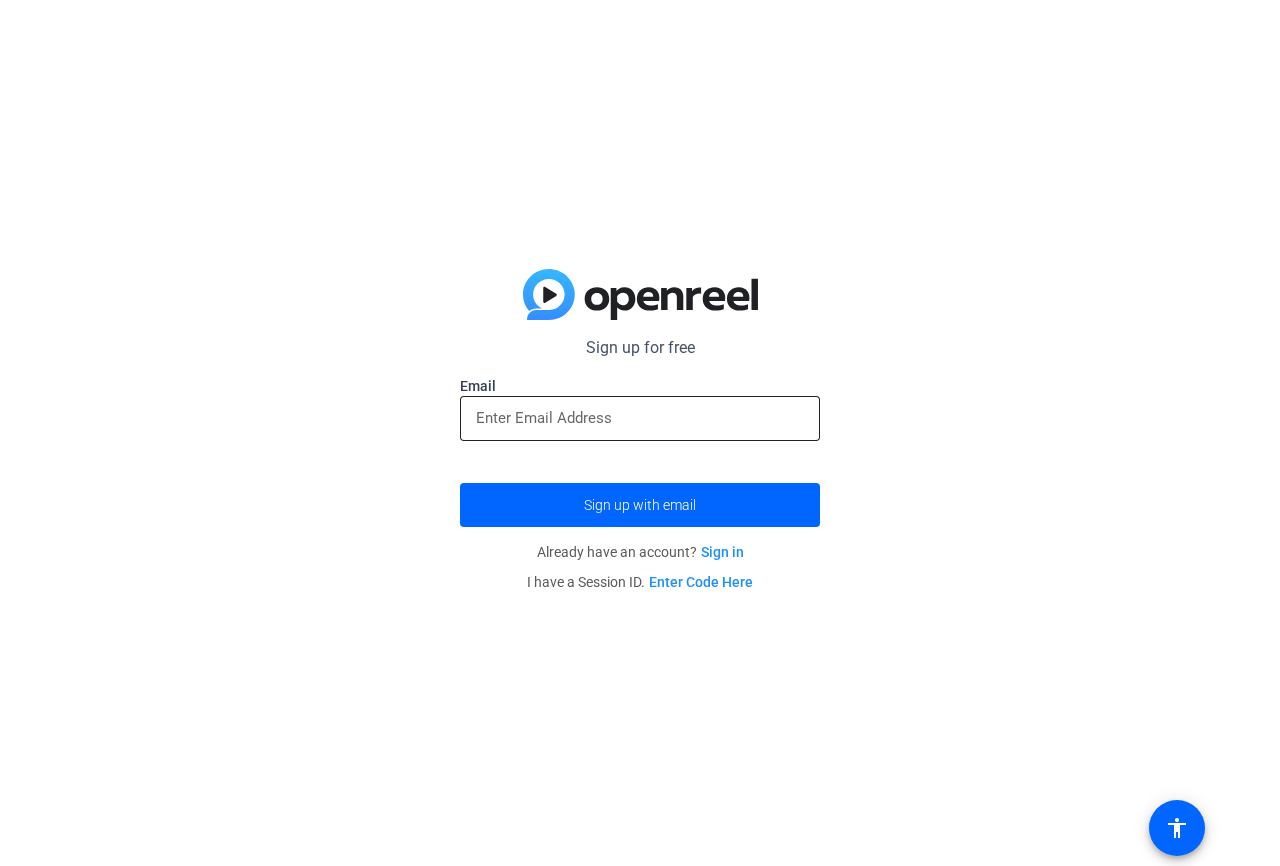 click 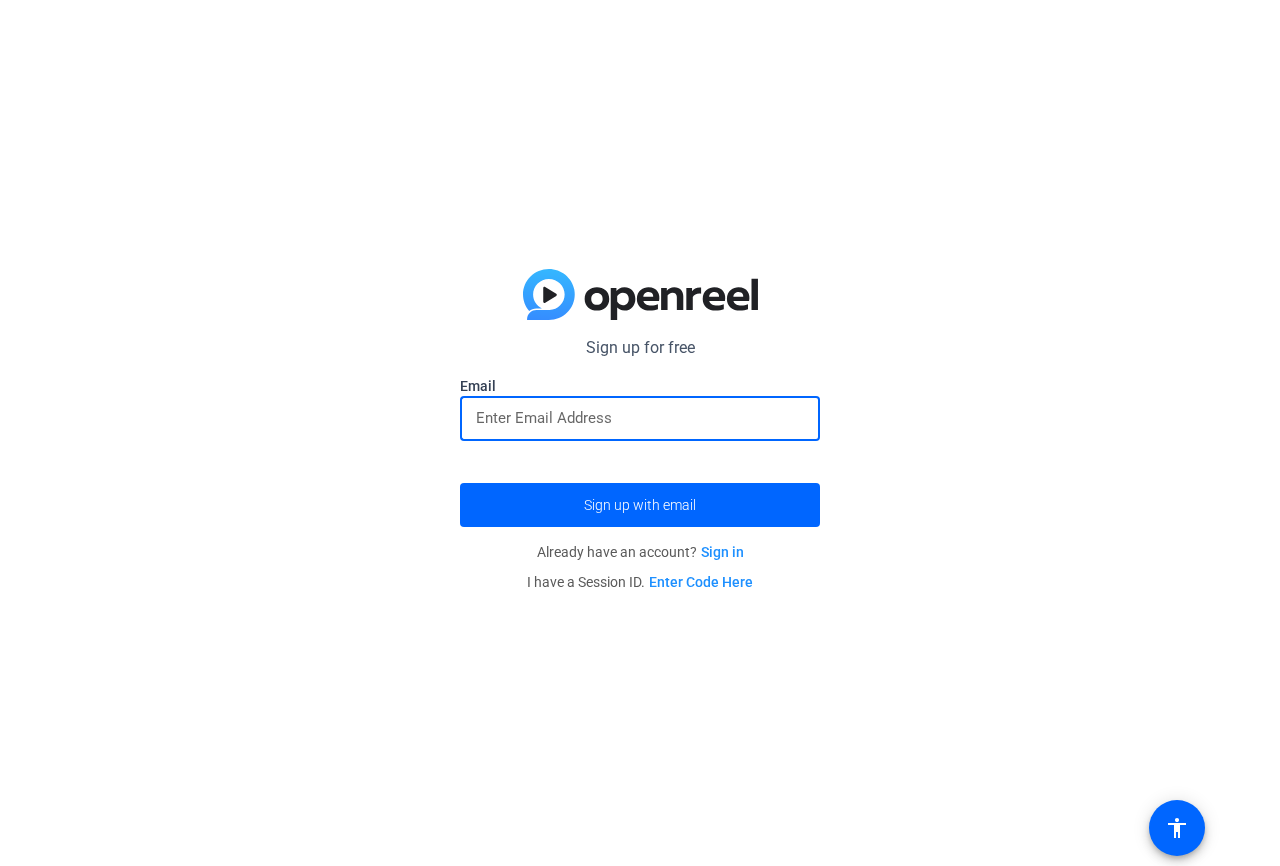 click at bounding box center [640, 418] 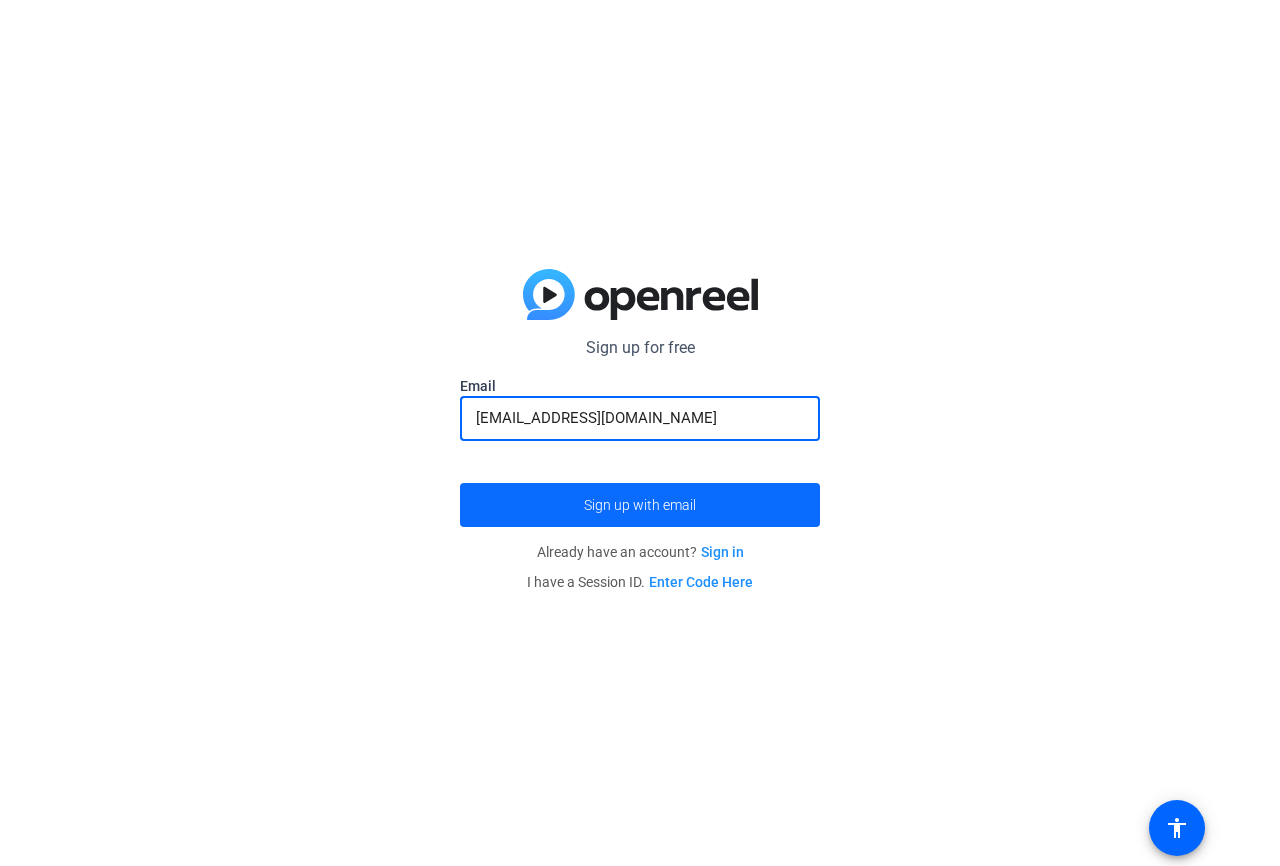 click on "Sign up with email" 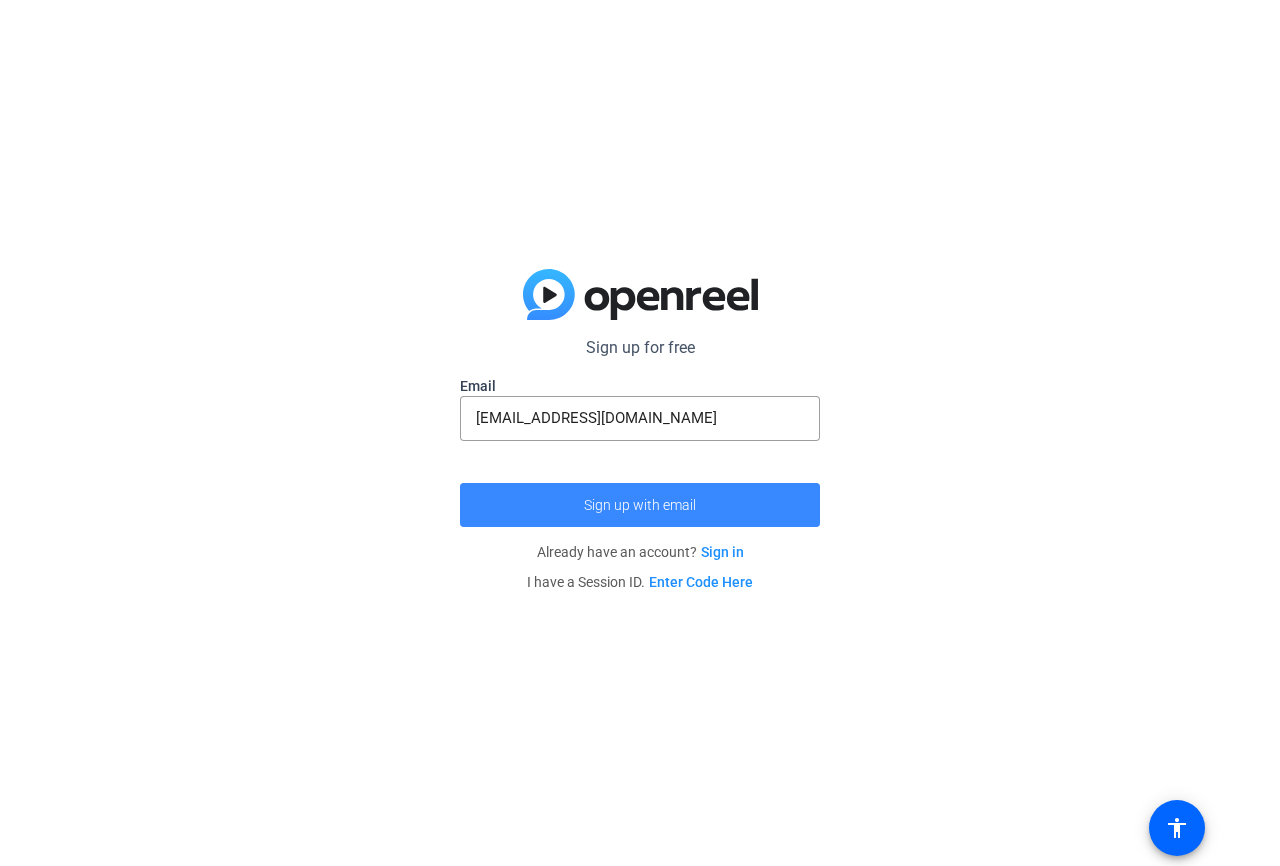 click on "Sign up with email" 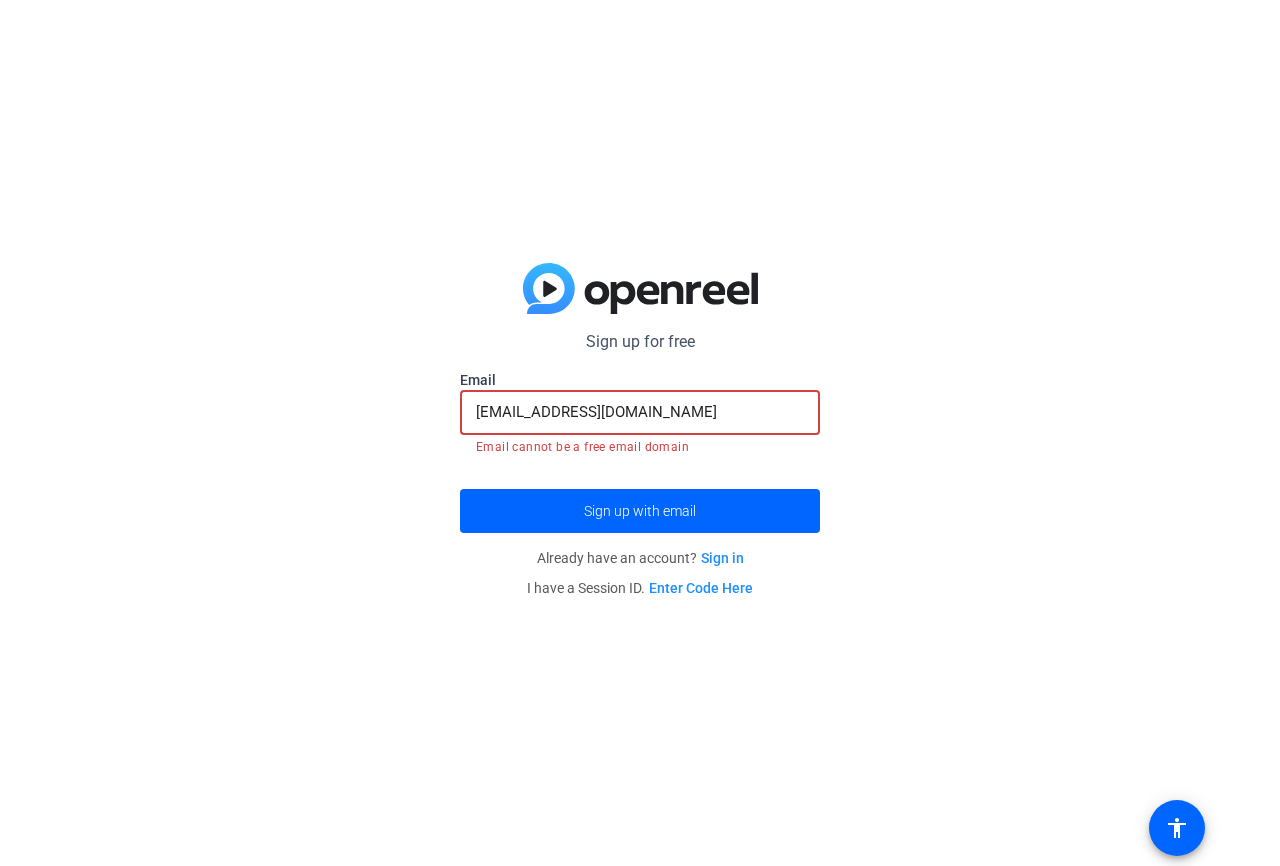 drag, startPoint x: 631, startPoint y: 419, endPoint x: 557, endPoint y: 416, distance: 74.06078 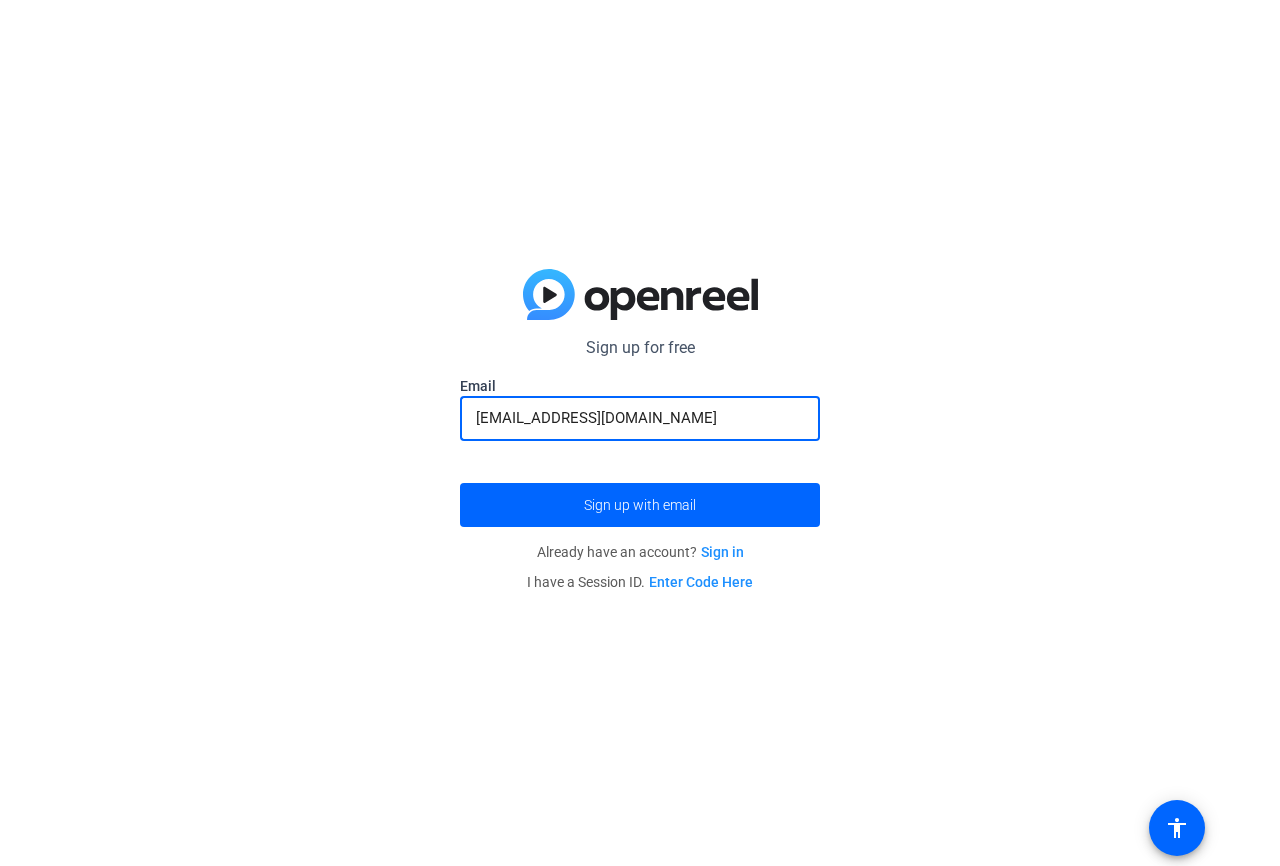 type on "[EMAIL_ADDRESS][DOMAIN_NAME]" 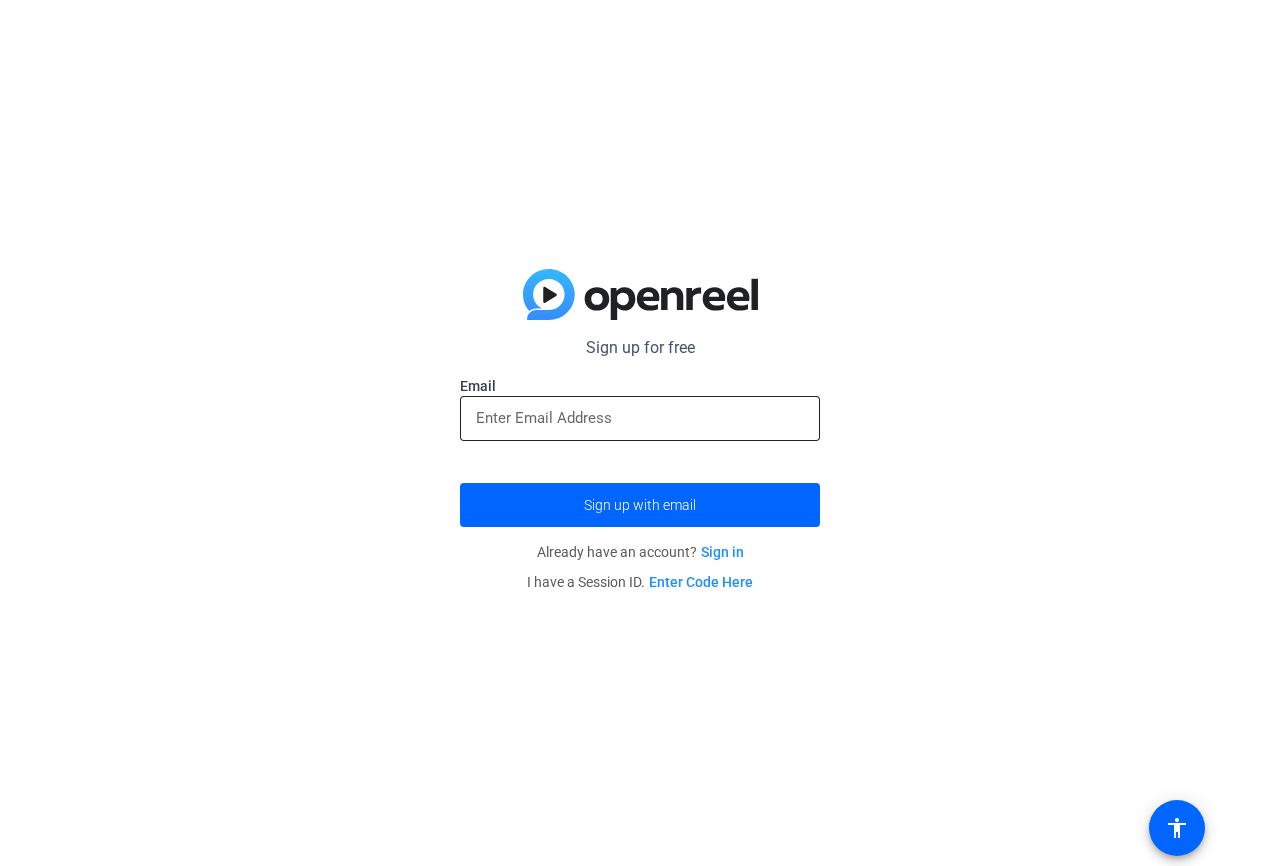 click at bounding box center (640, 418) 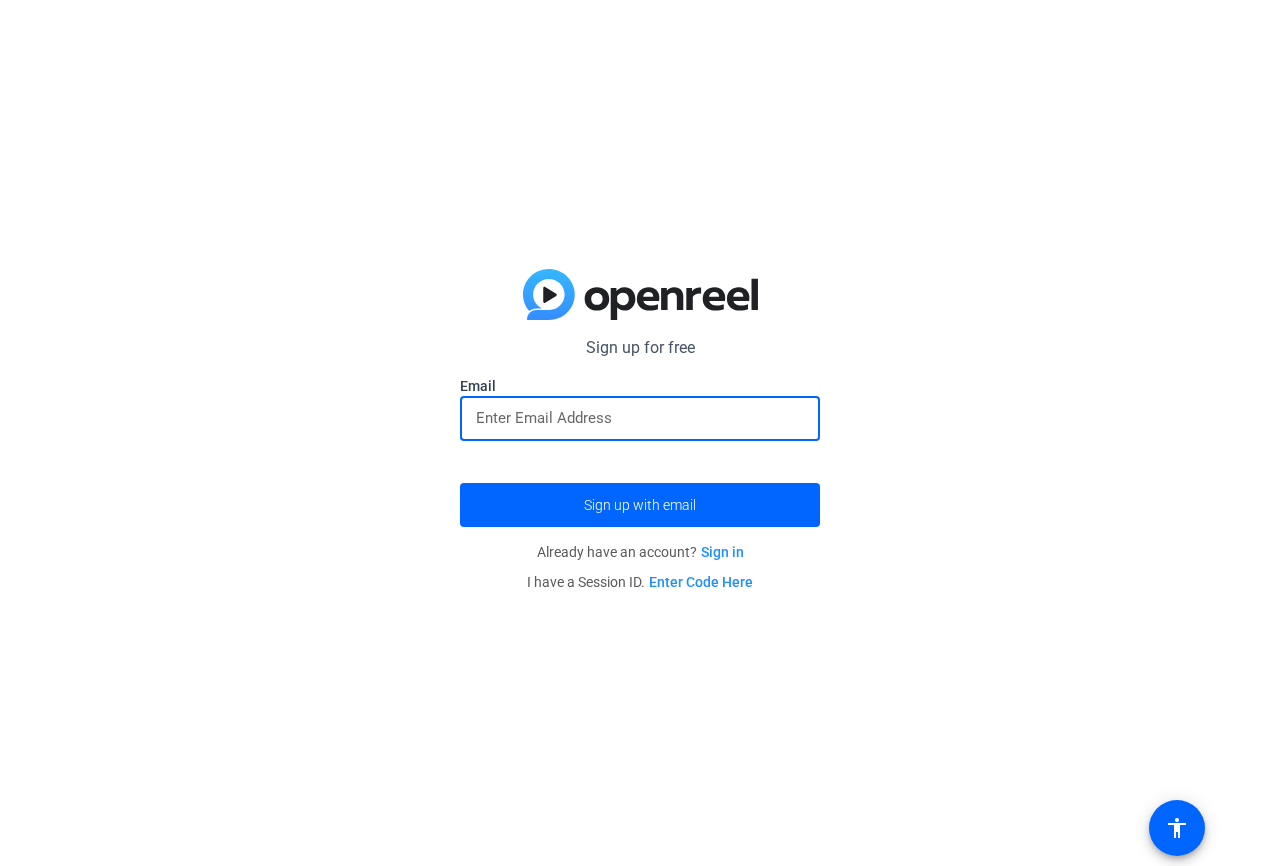 click at bounding box center [640, 418] 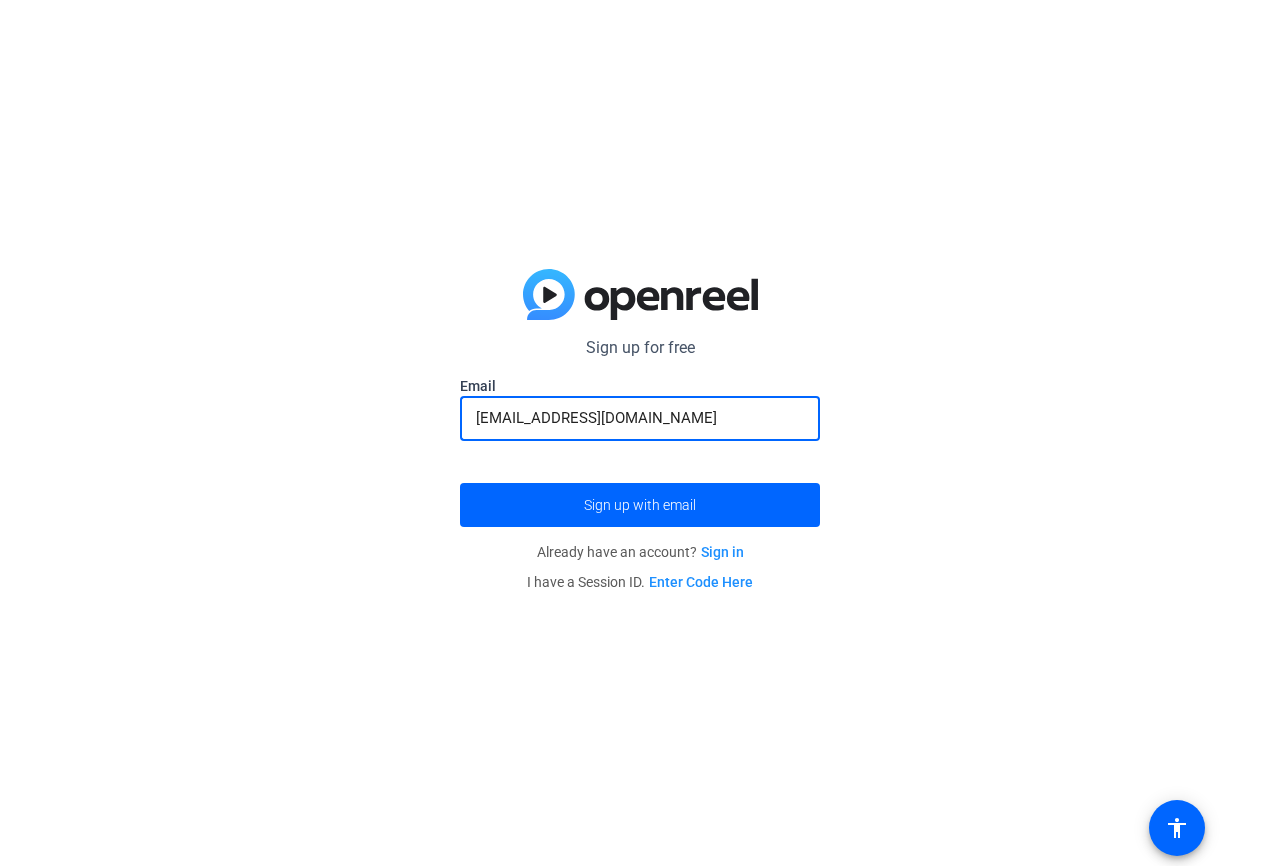 click on "[EMAIL_ADDRESS][DOMAIN_NAME]" at bounding box center (640, 418) 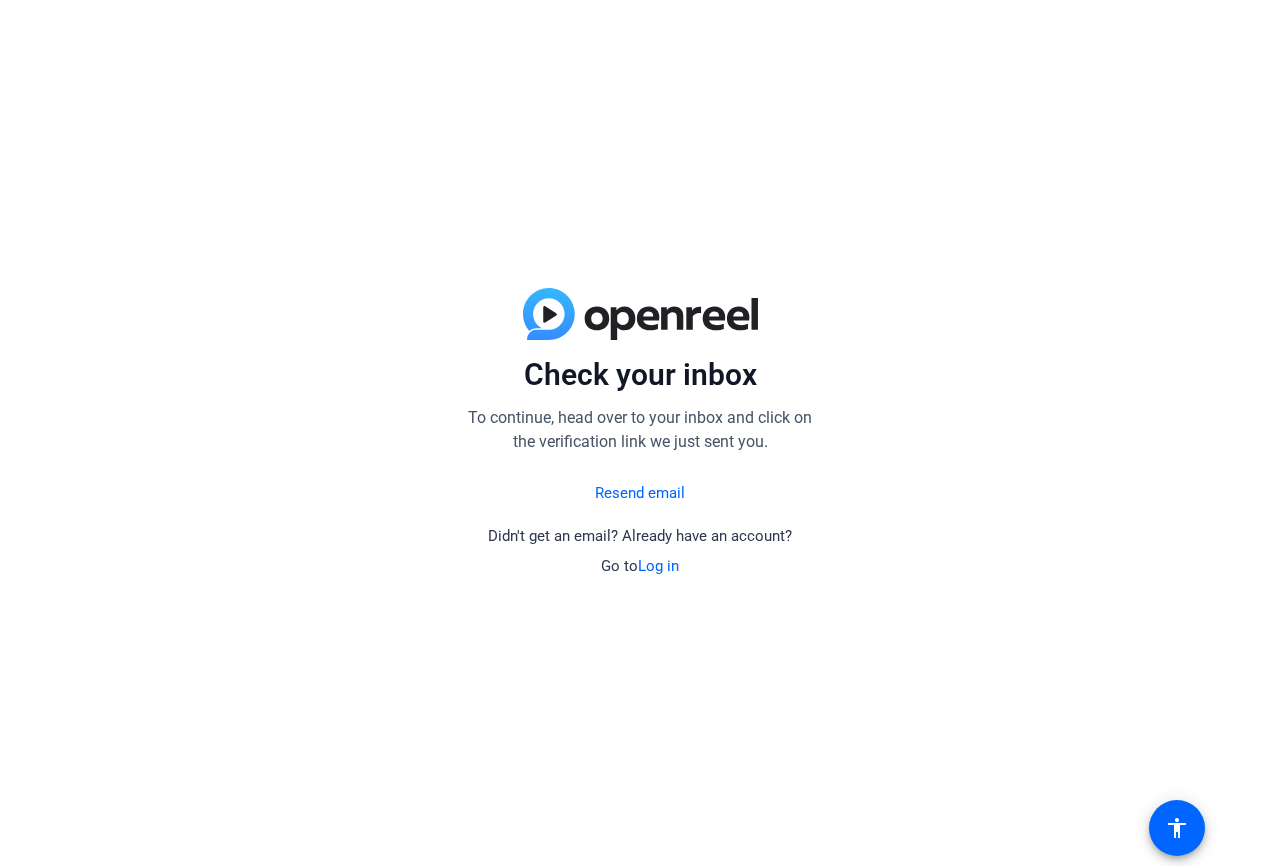 click on "Resend email" 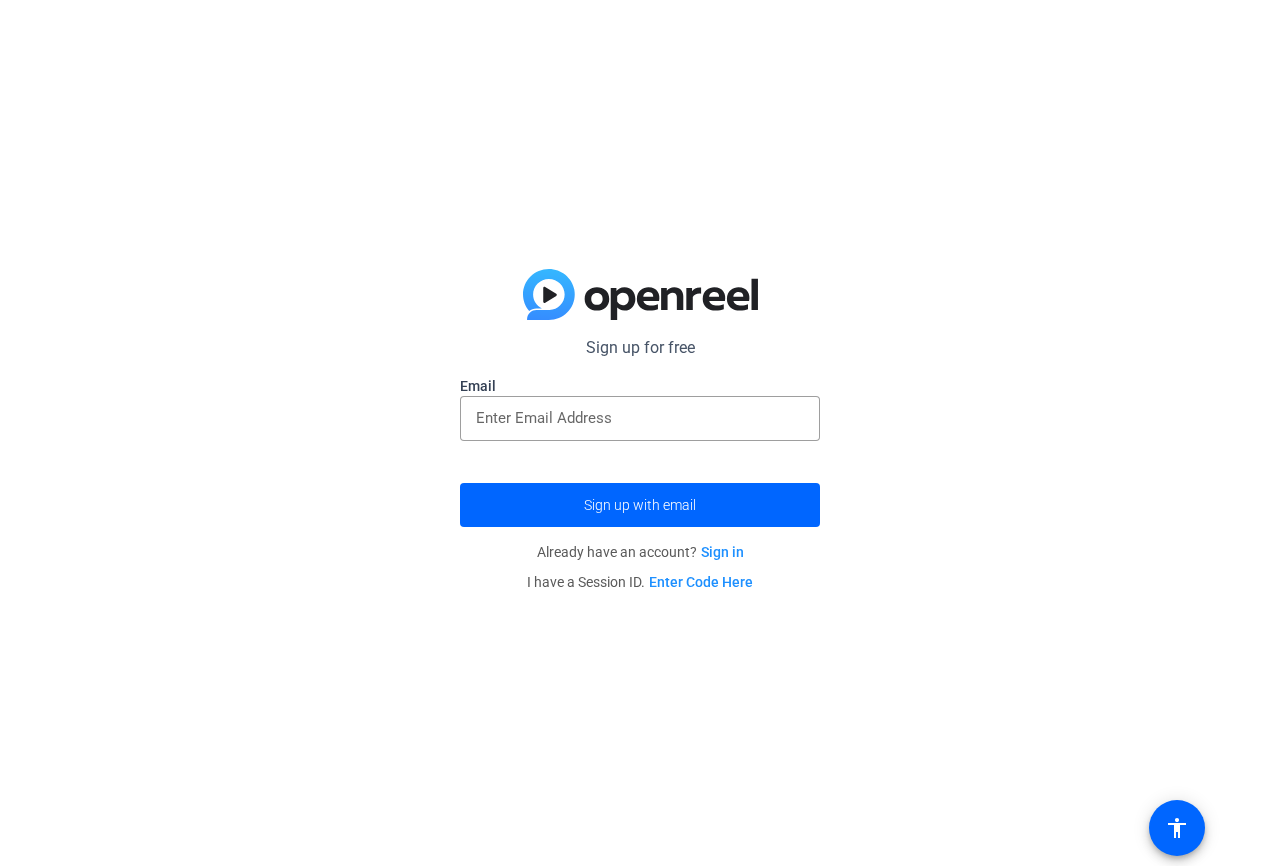 click 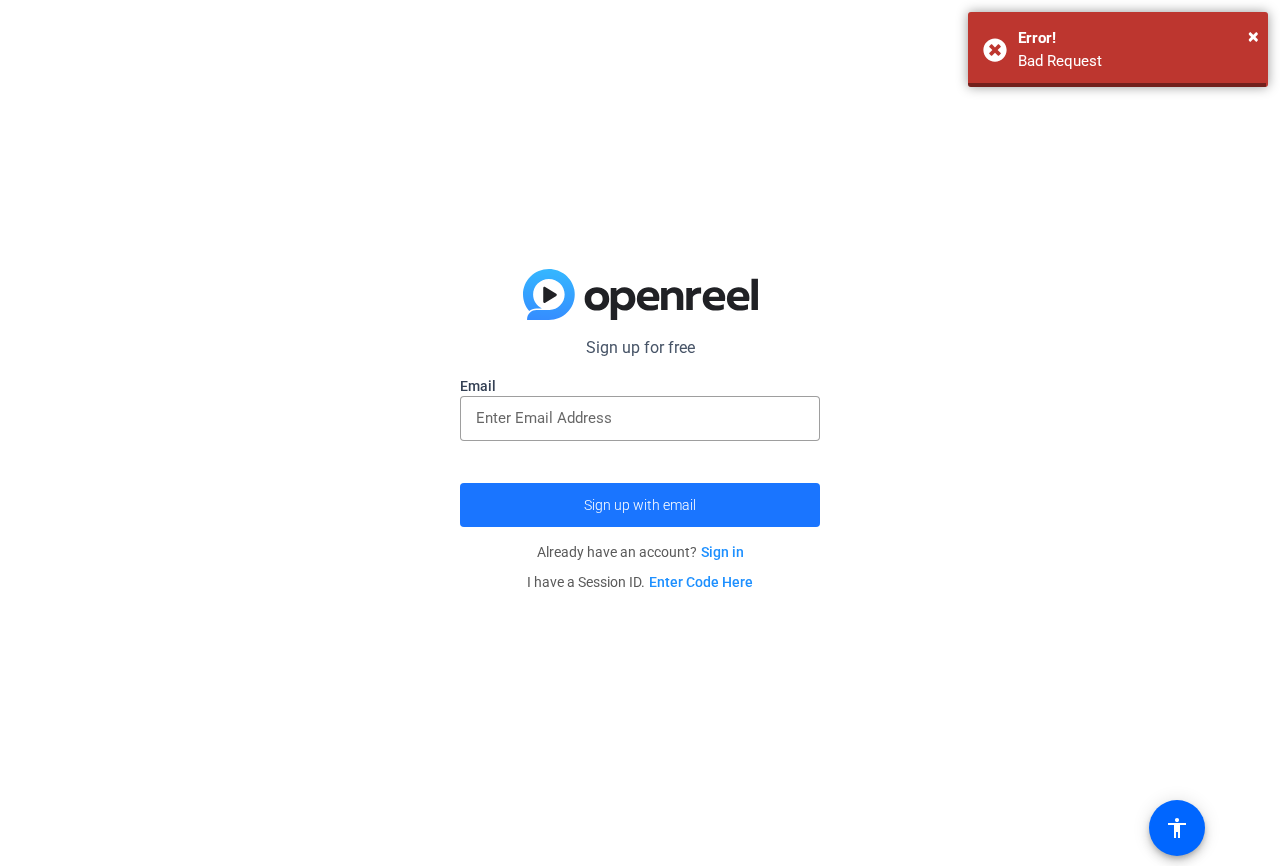 click 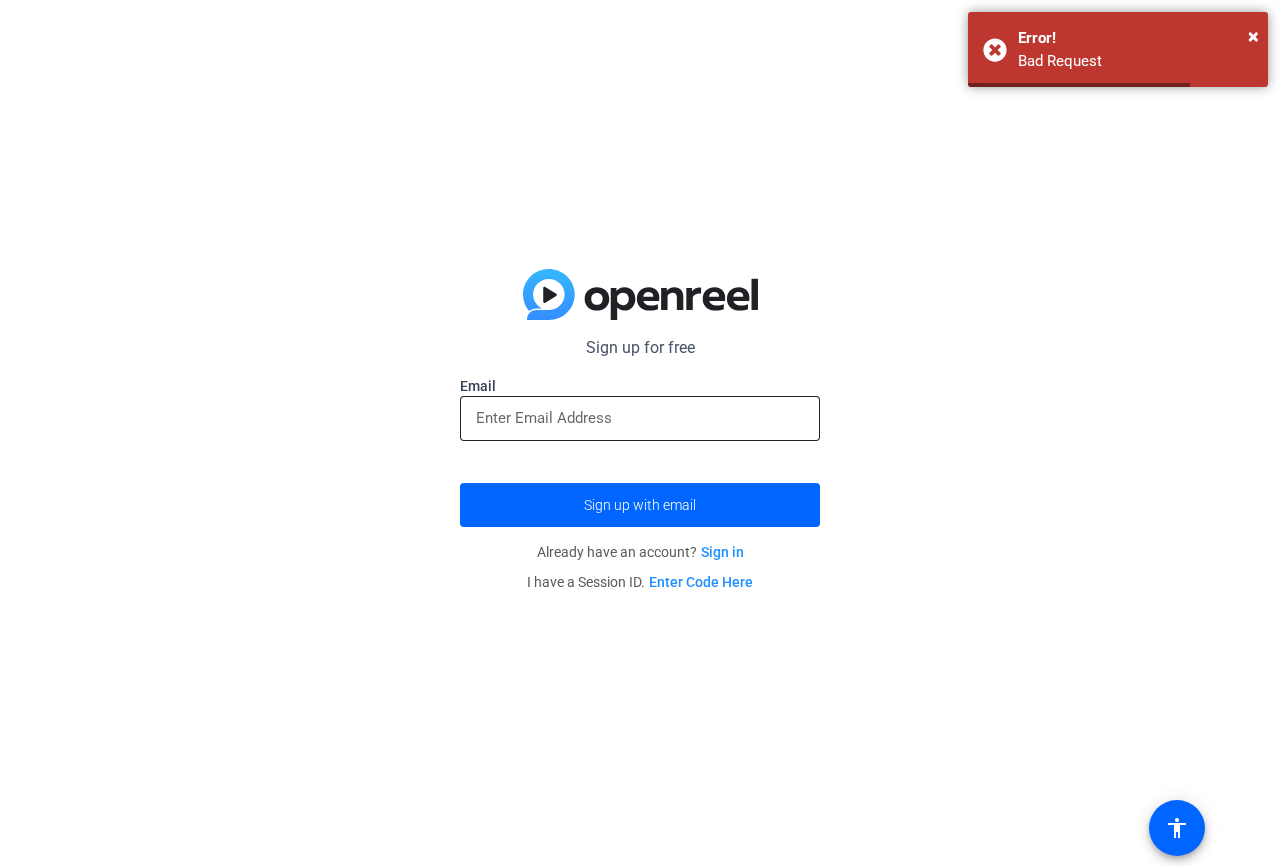 click 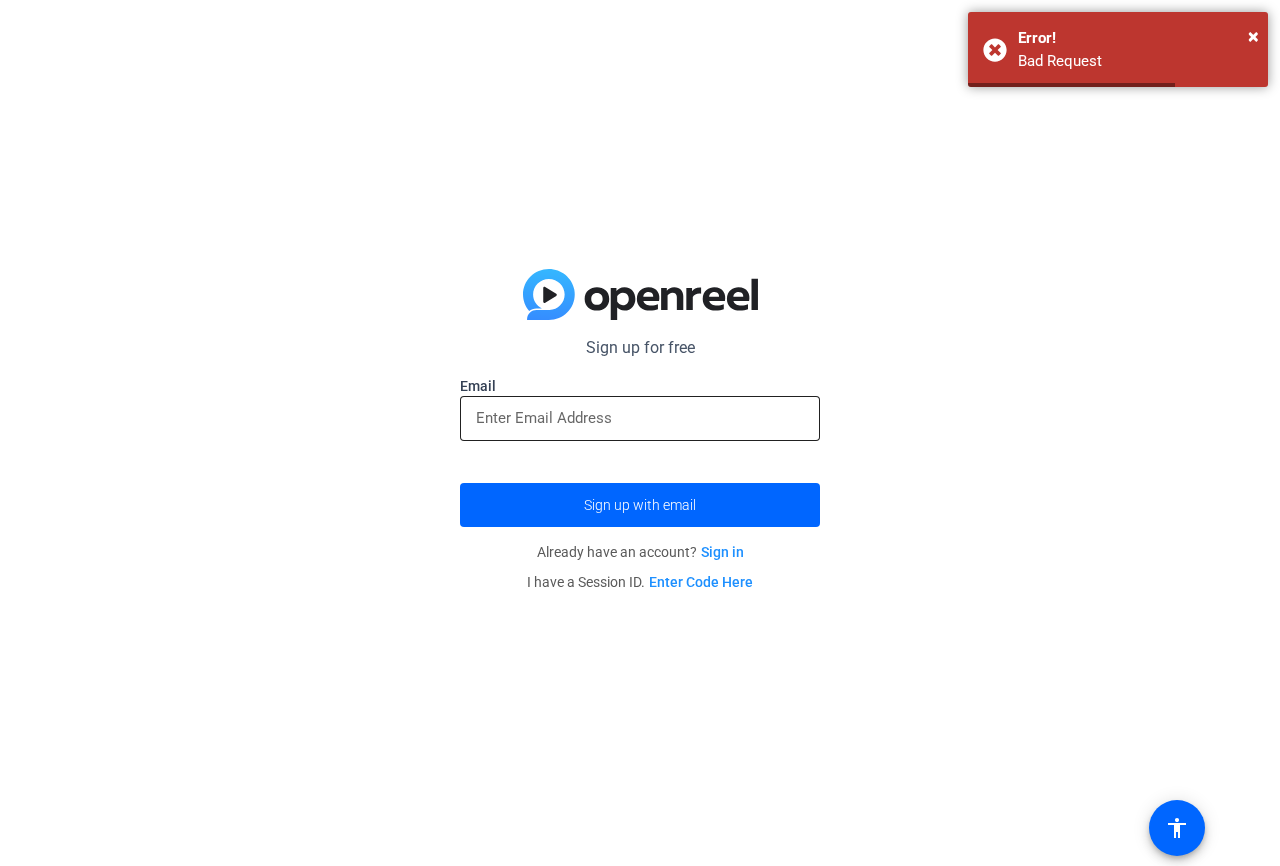 click 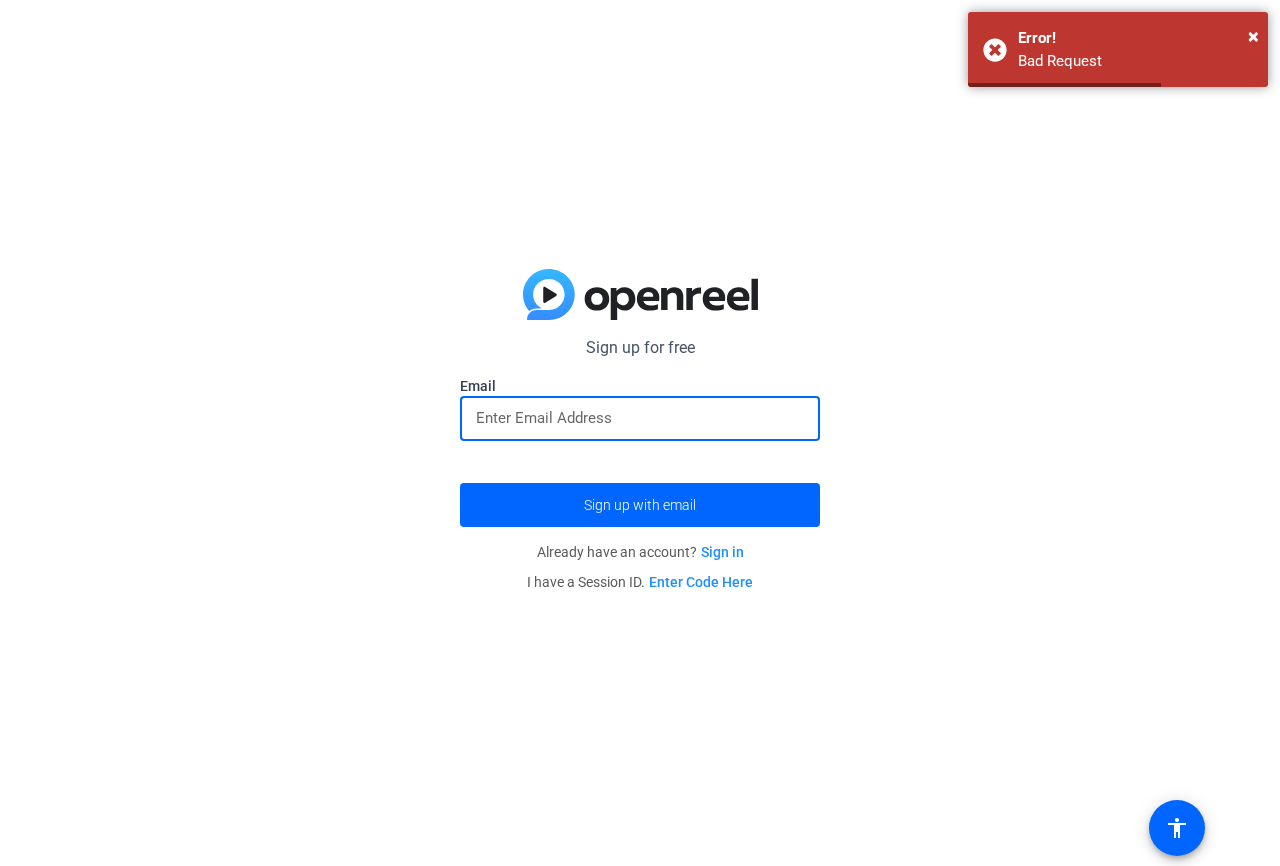 click at bounding box center (640, 418) 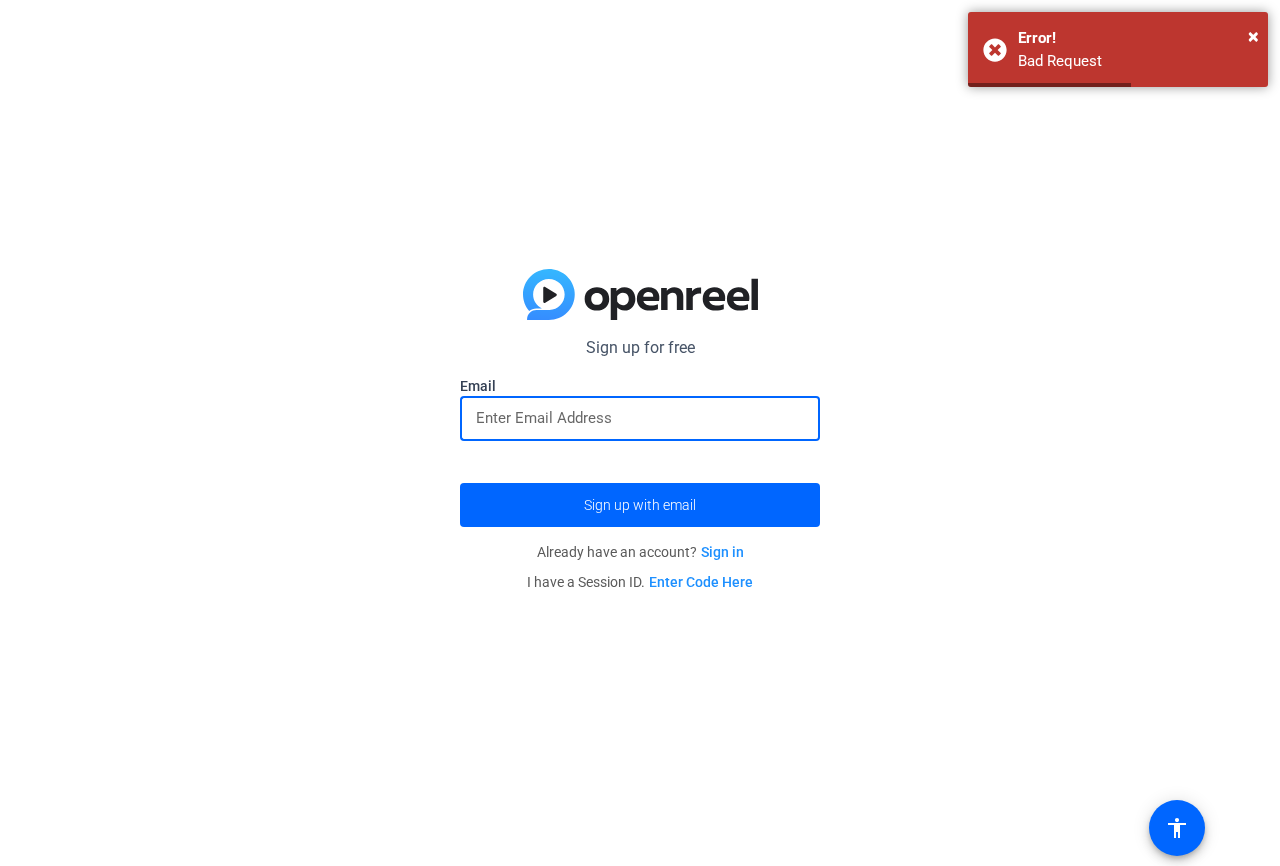 click at bounding box center (640, 418) 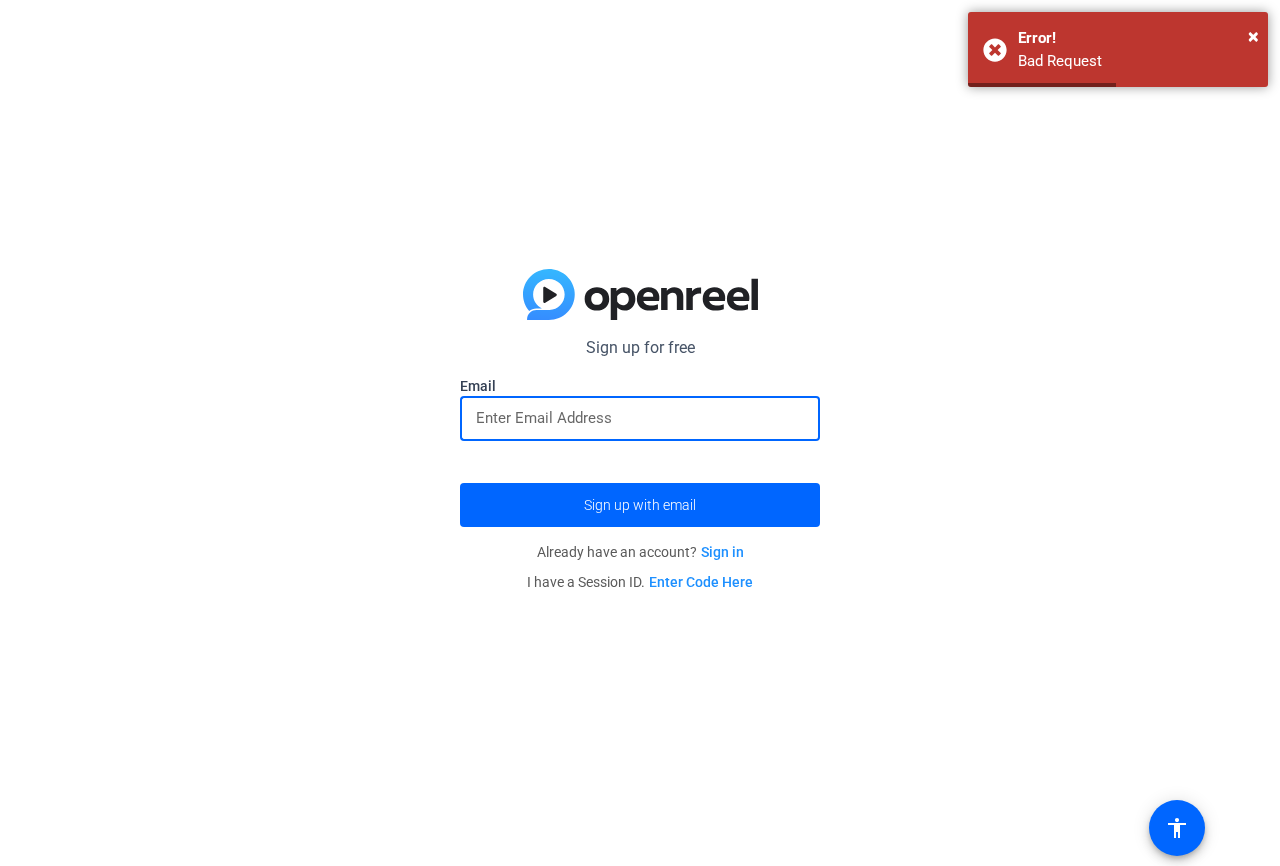click at bounding box center [640, 418] 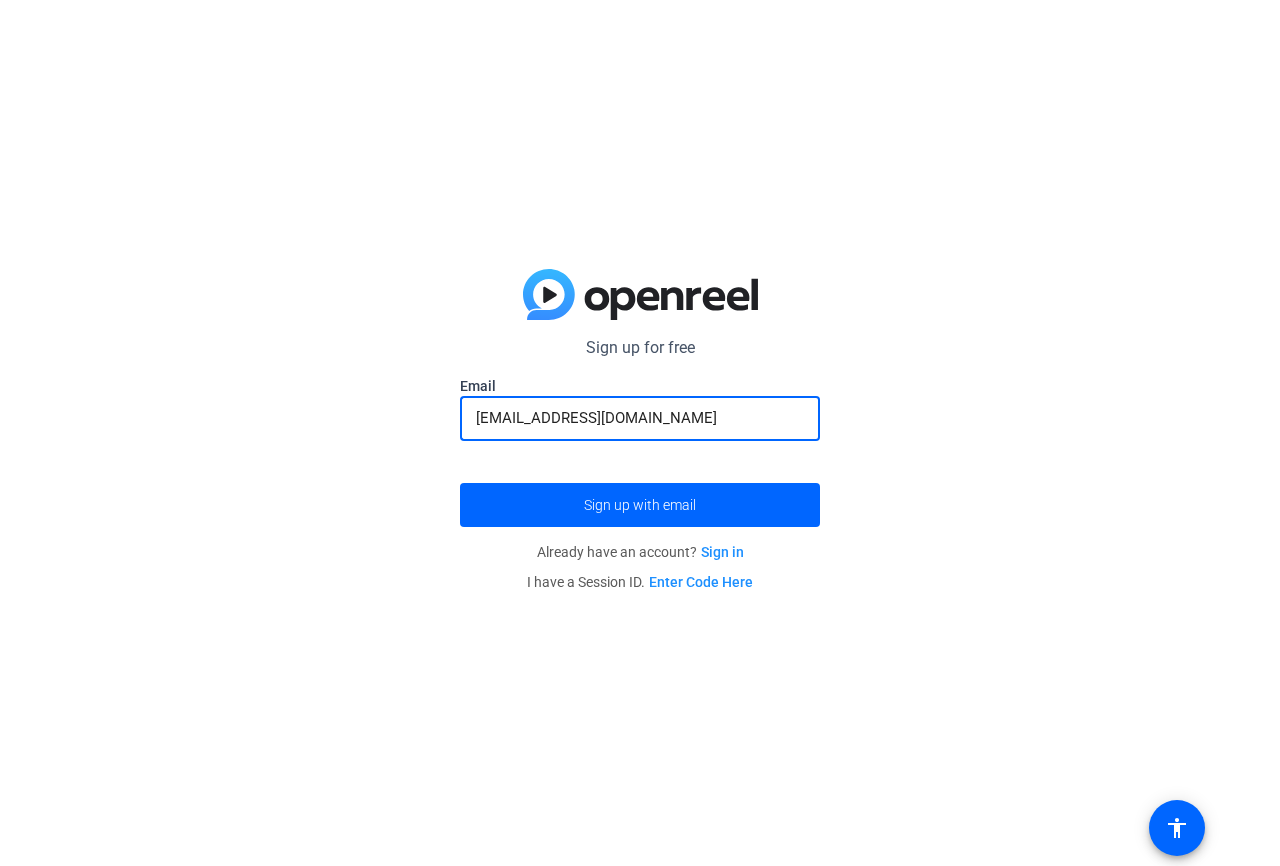 drag, startPoint x: 551, startPoint y: 420, endPoint x: 65, endPoint y: 263, distance: 510.72986 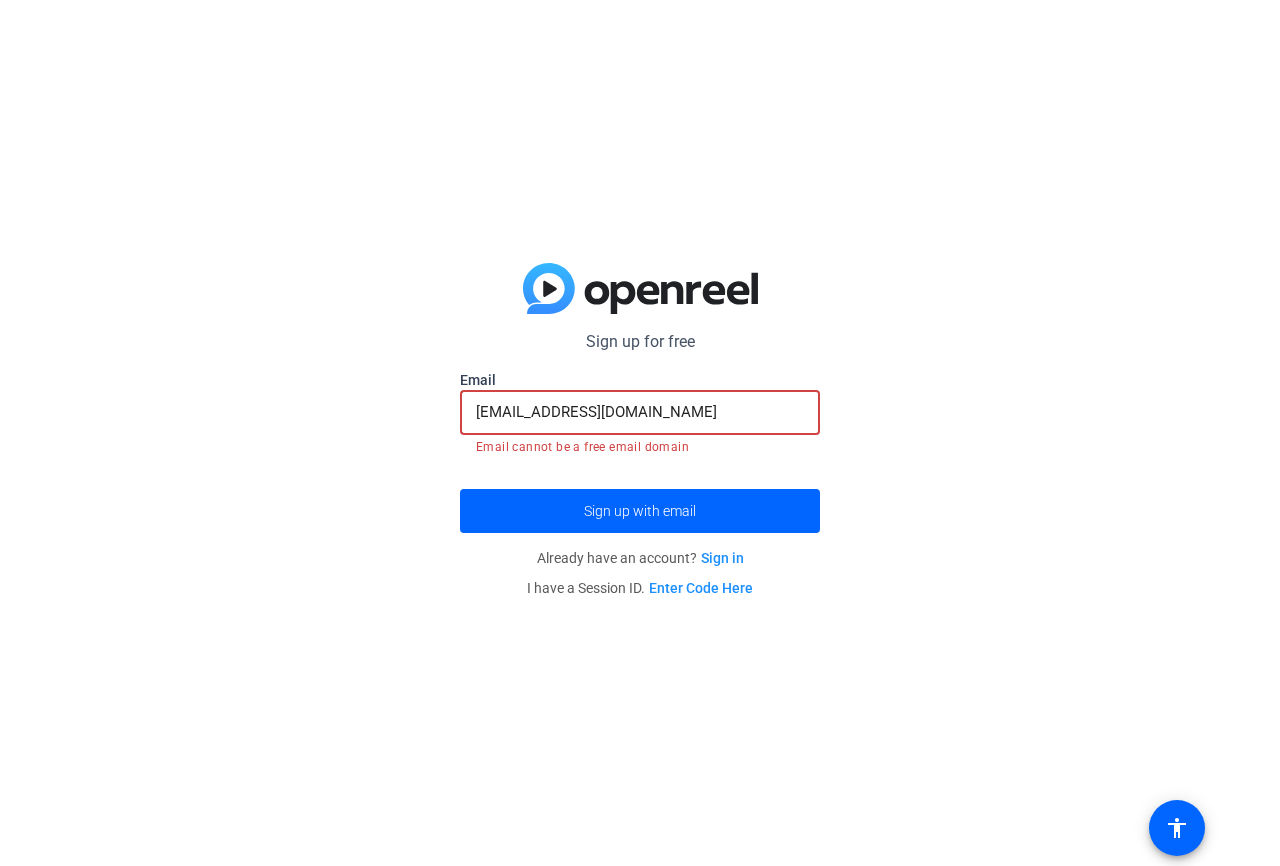 type on "[EMAIL_ADDRESS][DOMAIN_NAME]" 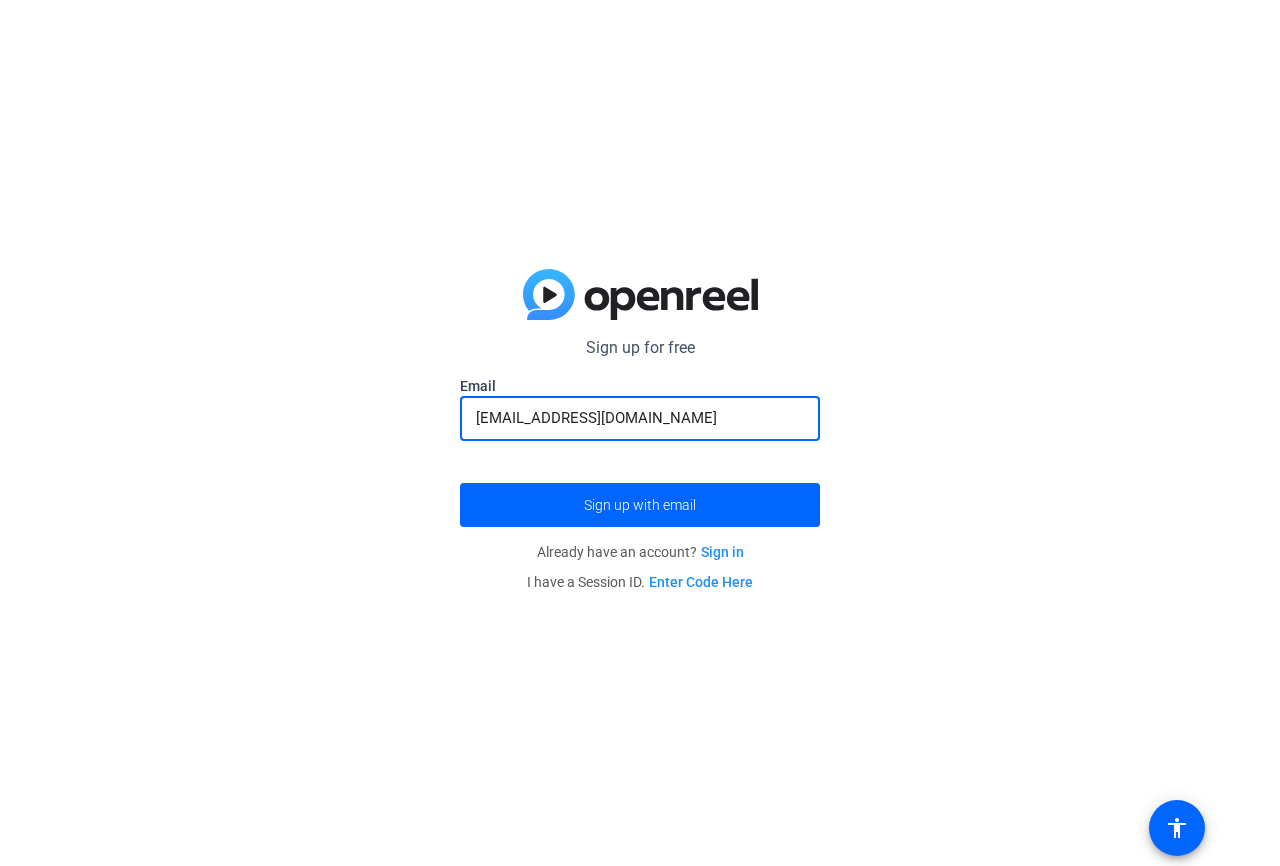 click on "Sign up with email" 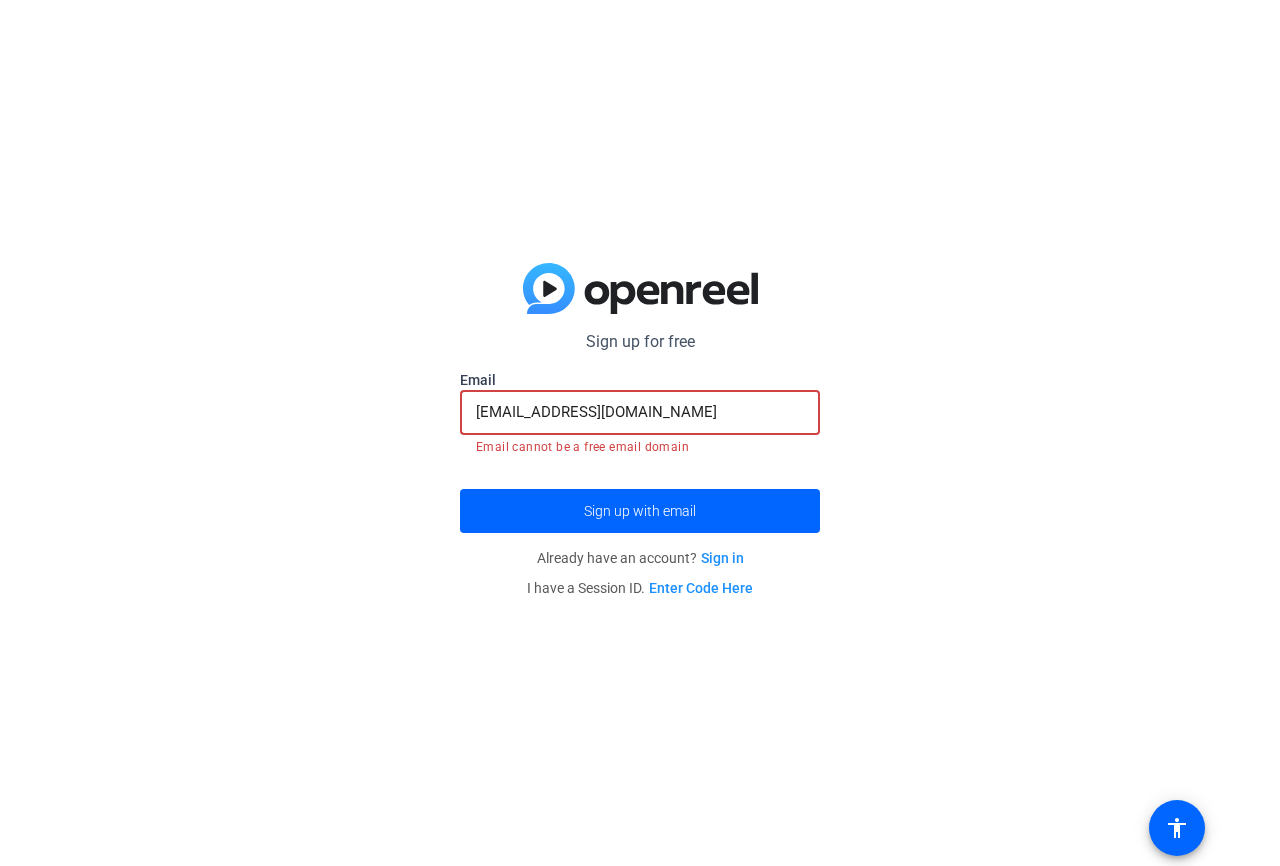 click on "[EMAIL_ADDRESS][DOMAIN_NAME]" at bounding box center [640, 412] 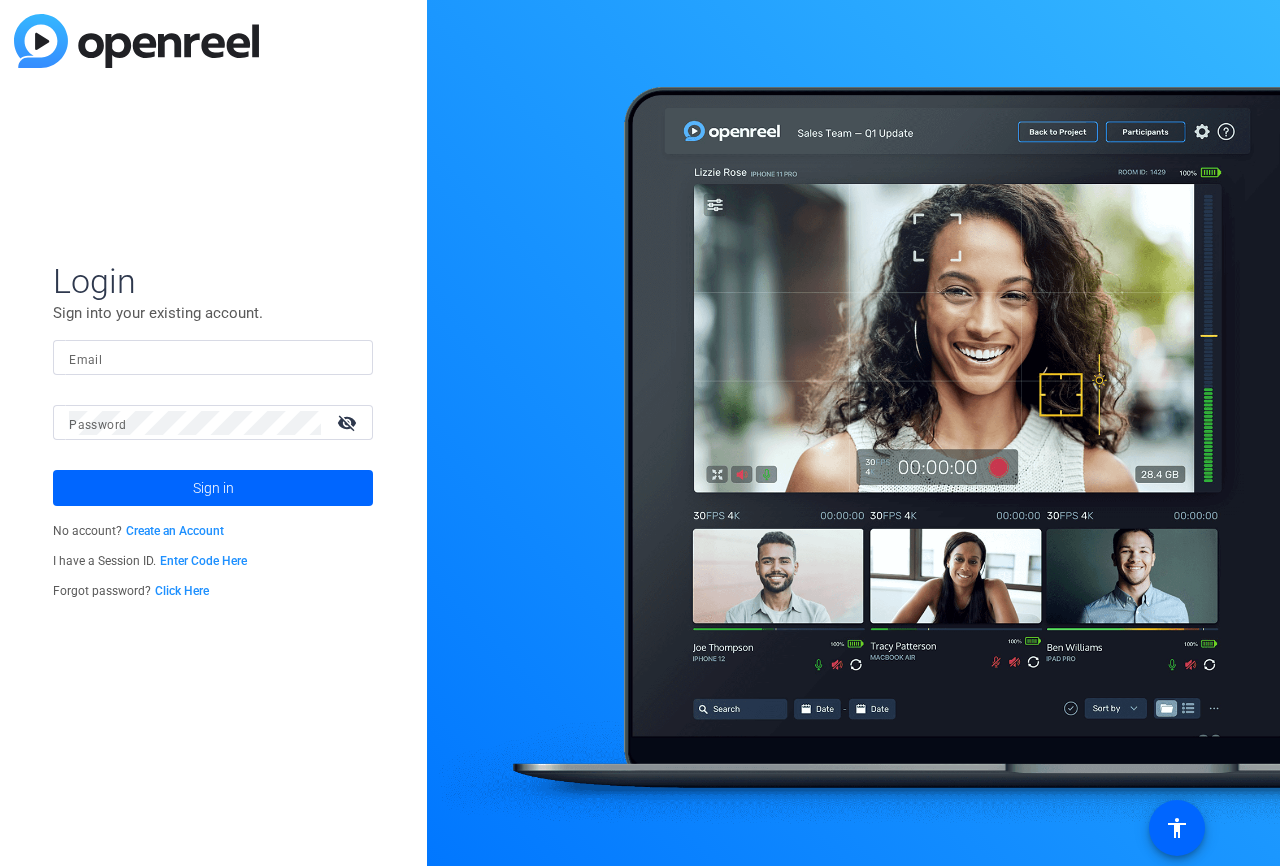 click 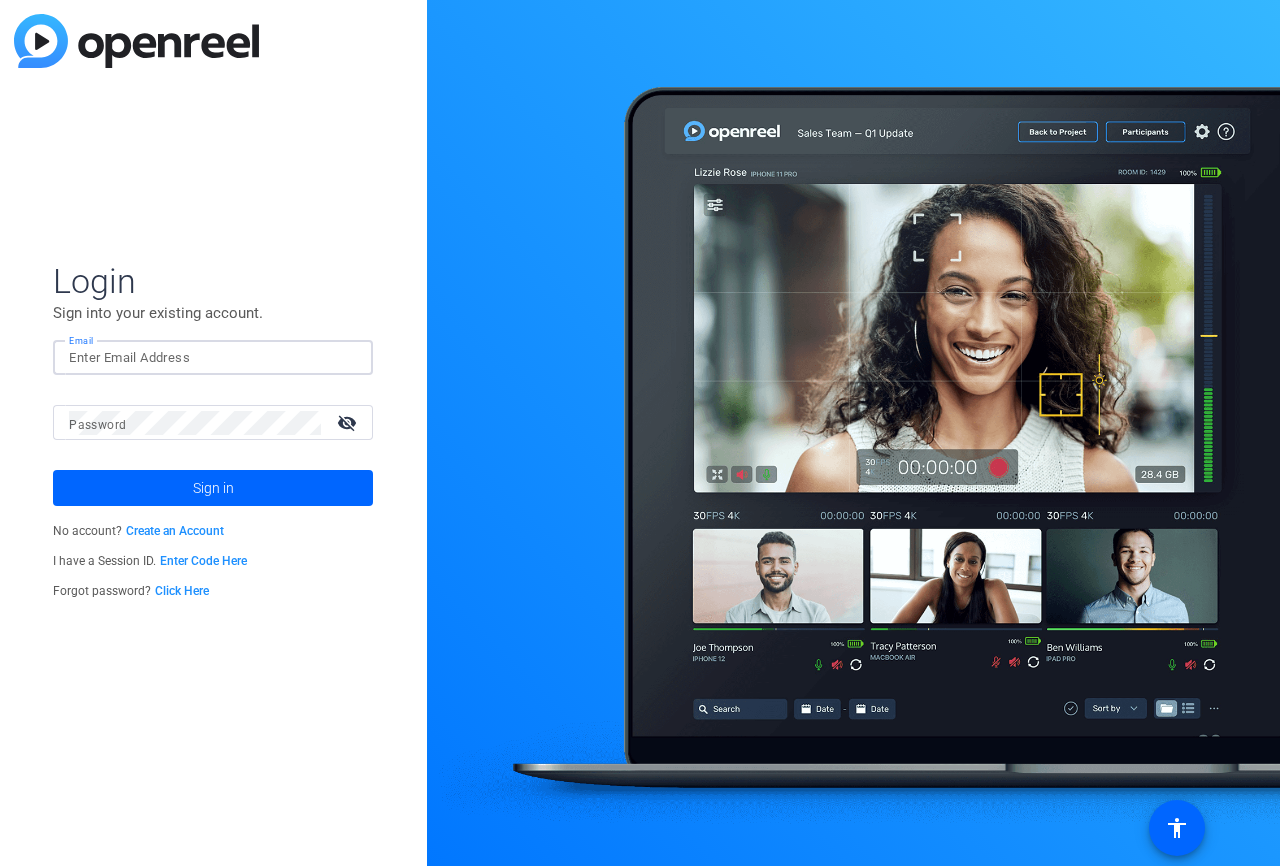 click on "Email" at bounding box center (213, 358) 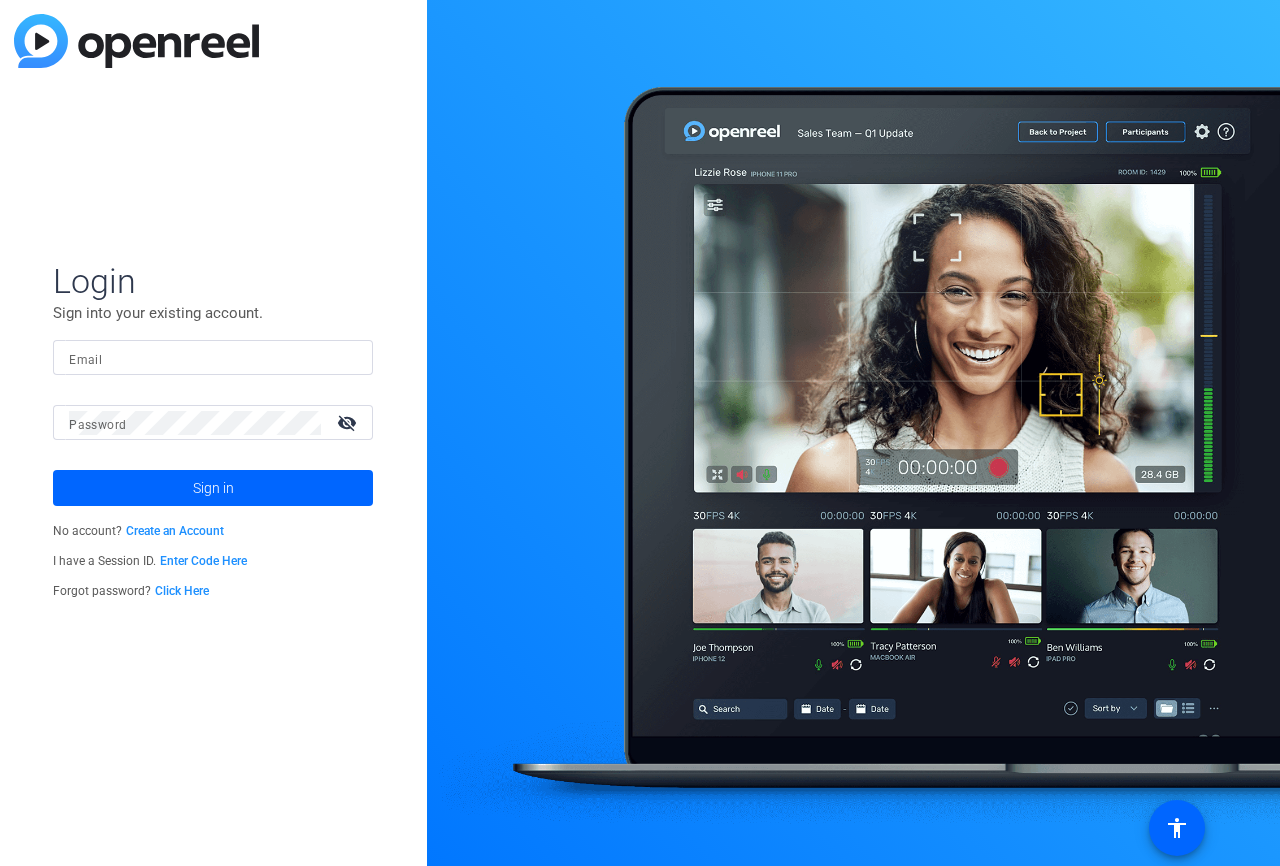 click 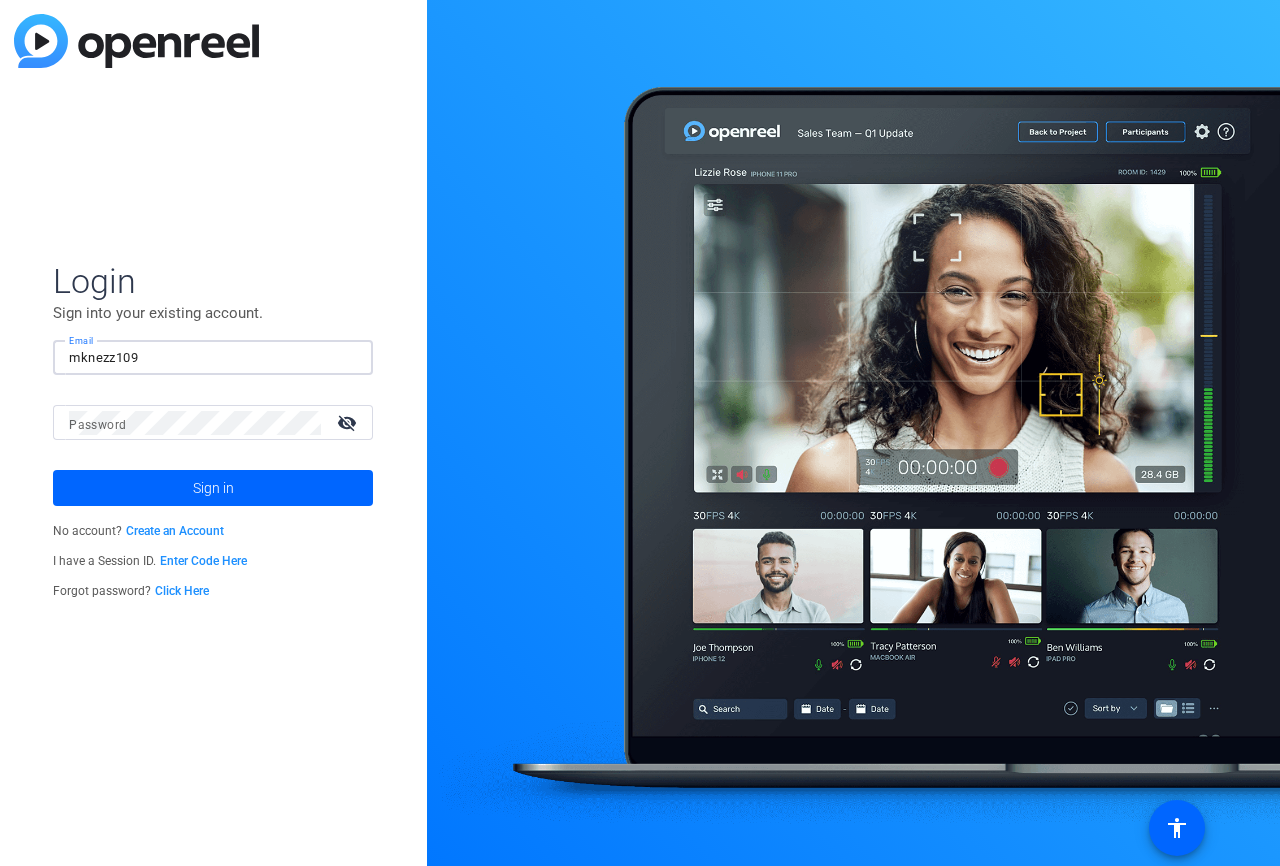 click on "mknezz109" at bounding box center (213, 358) 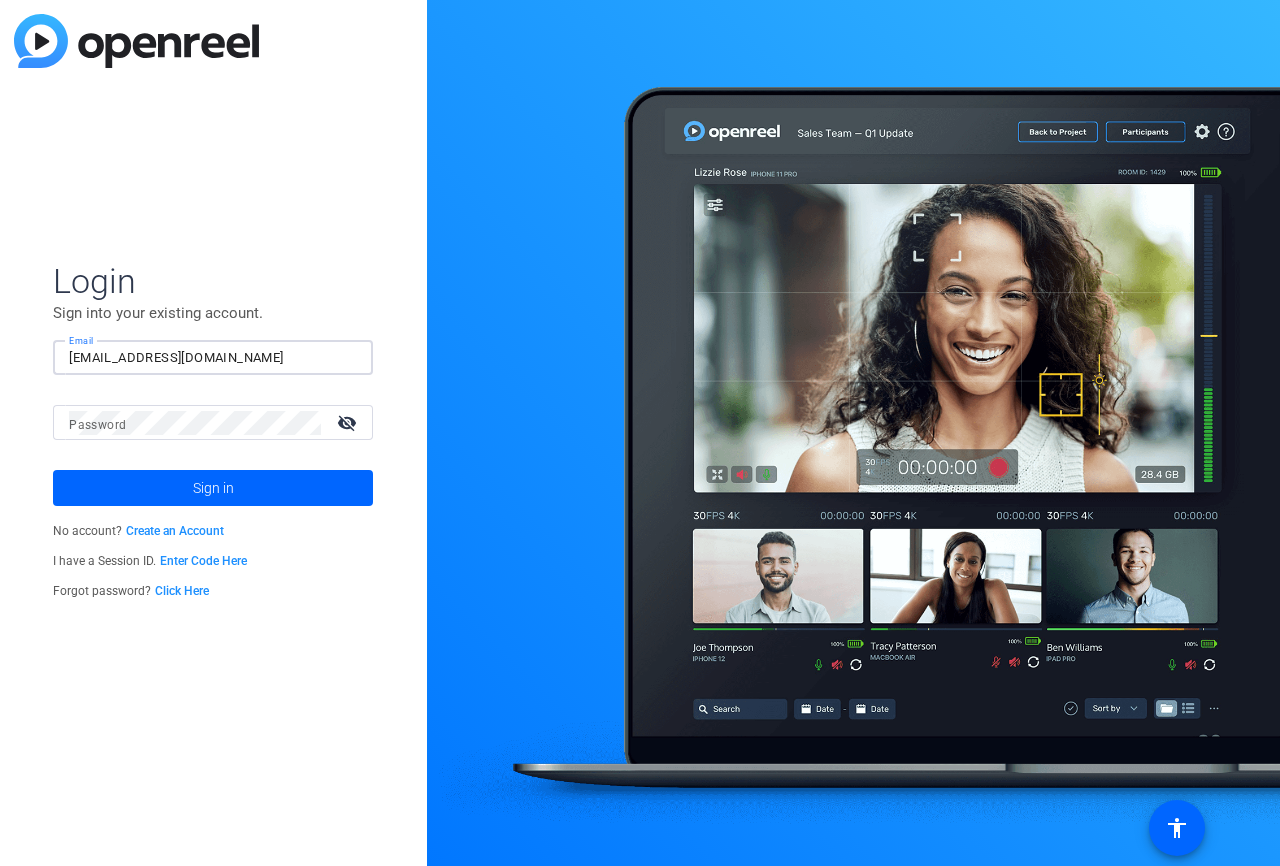 type on "[EMAIL_ADDRESS][DOMAIN_NAME]" 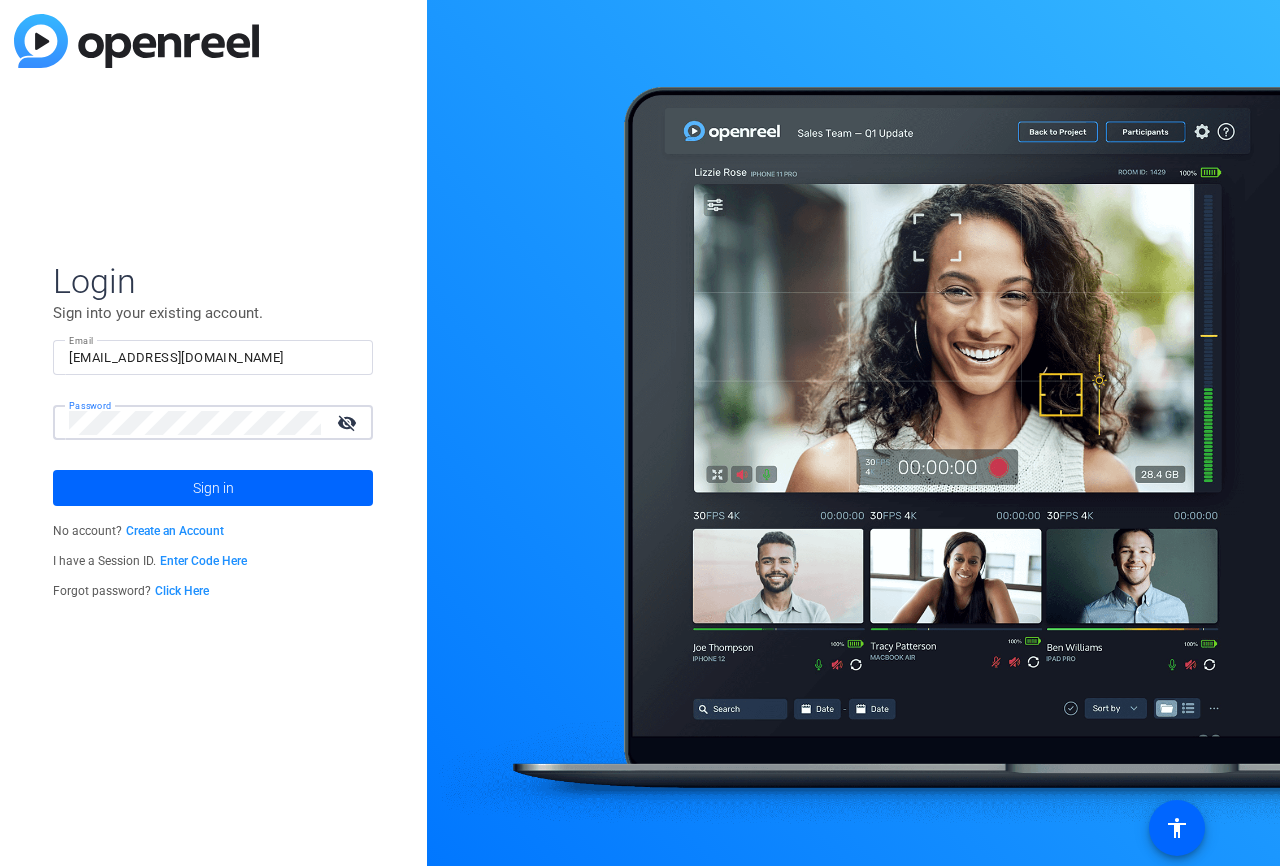 click on "Sign in" 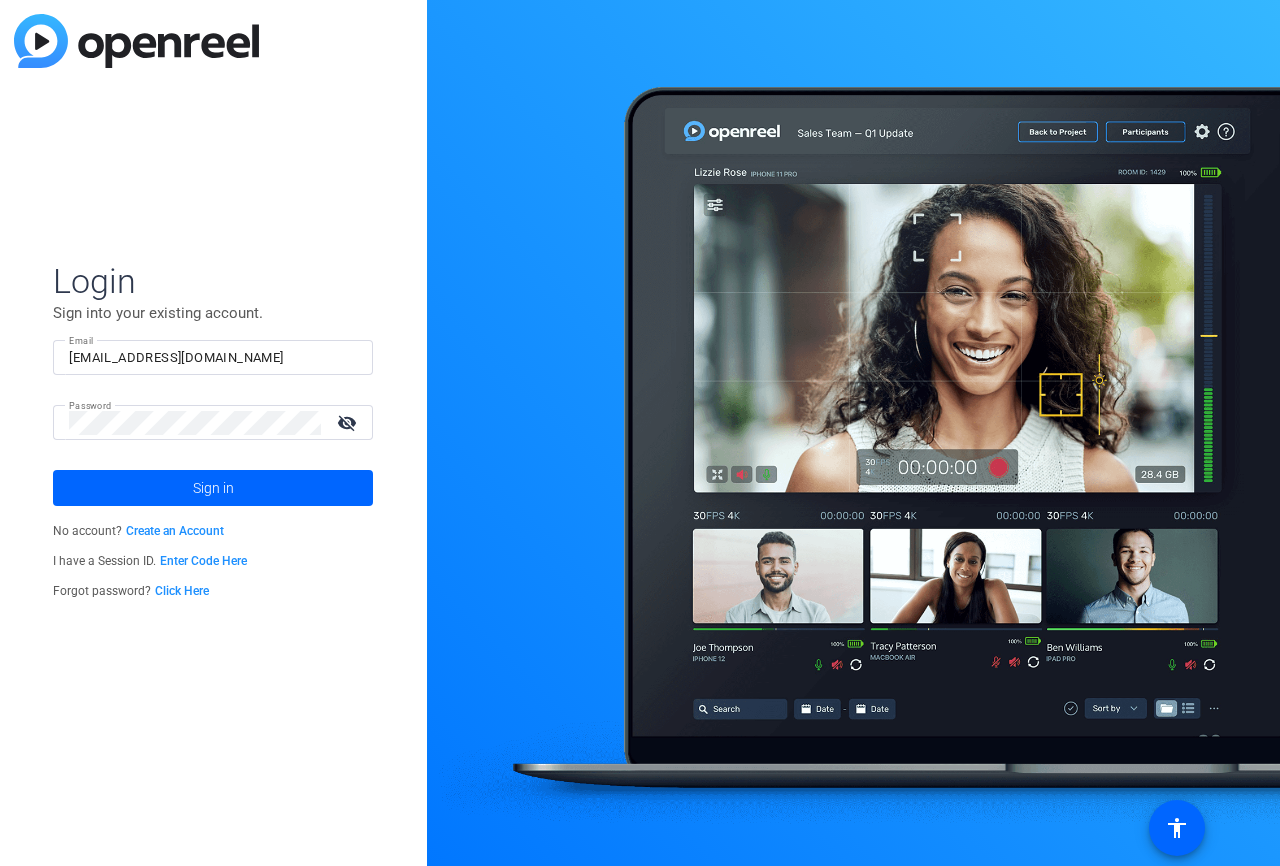 click on "Enter Code Here" 